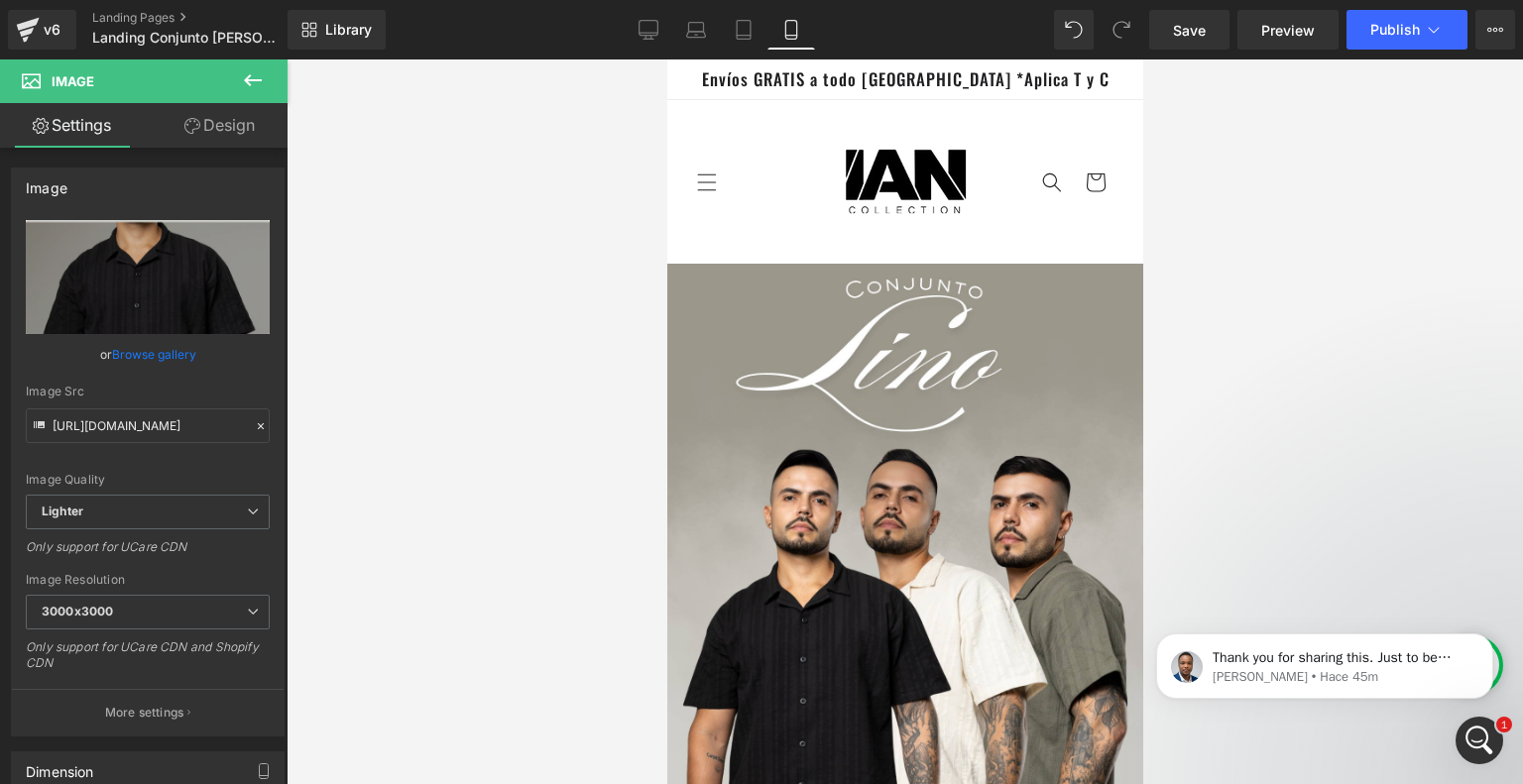 scroll, scrollTop: 2884, scrollLeft: 0, axis: vertical 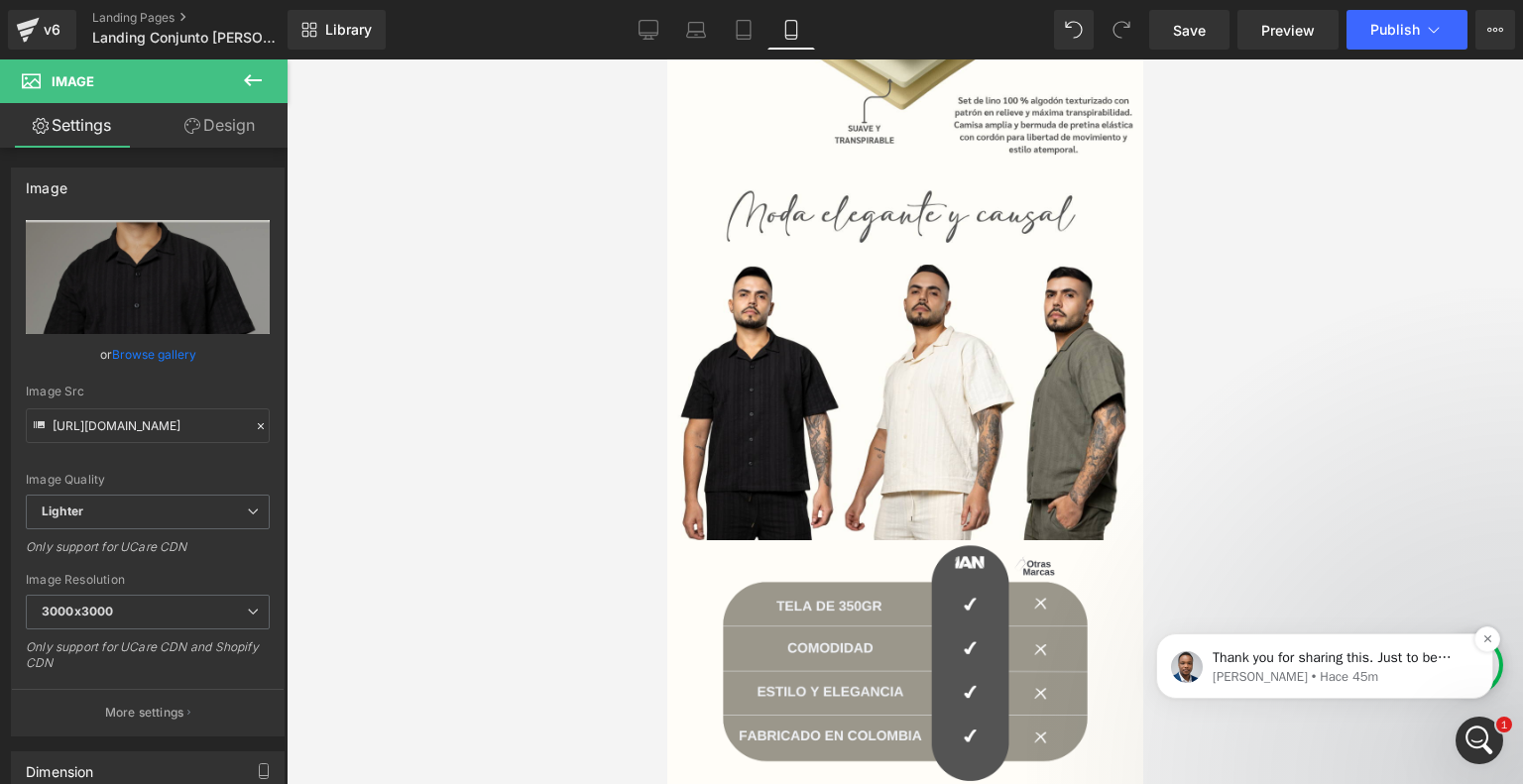 click on "Thank you for sharing this. Just to be sure, would it be possible to share the URL to this page so that I can look at the button closely?" at bounding box center (1341, 658) 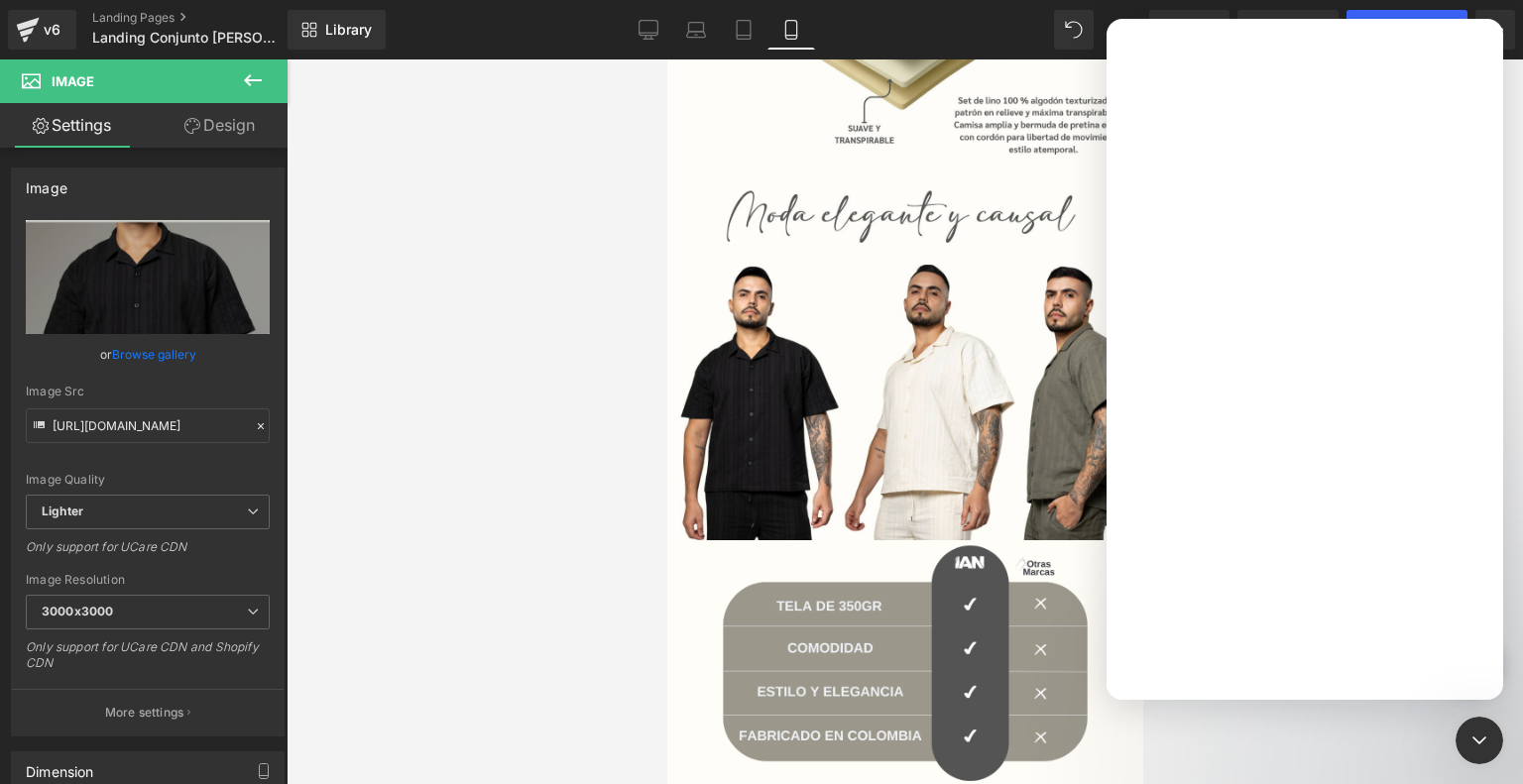 scroll, scrollTop: 0, scrollLeft: 0, axis: both 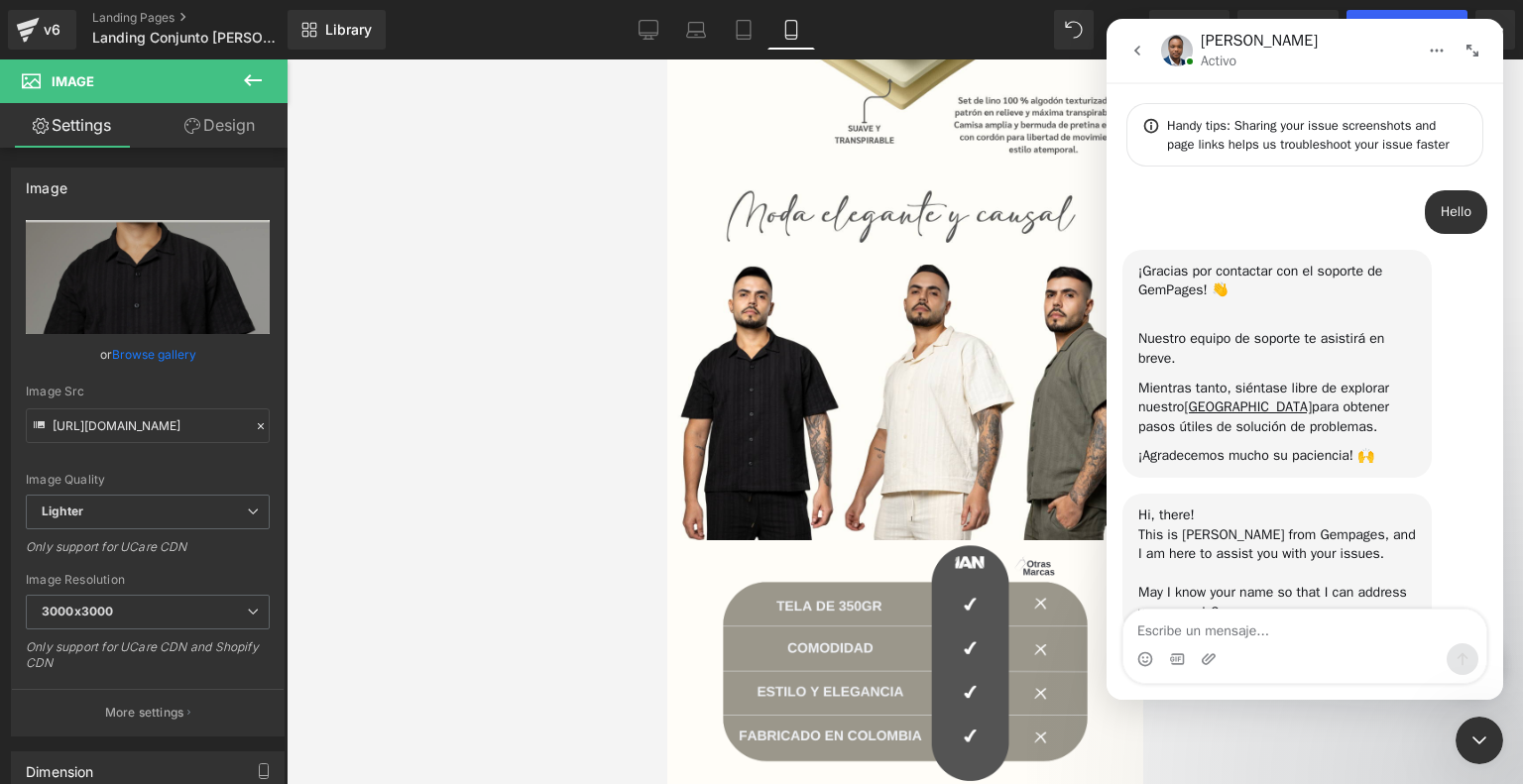 click at bounding box center (762, 362) 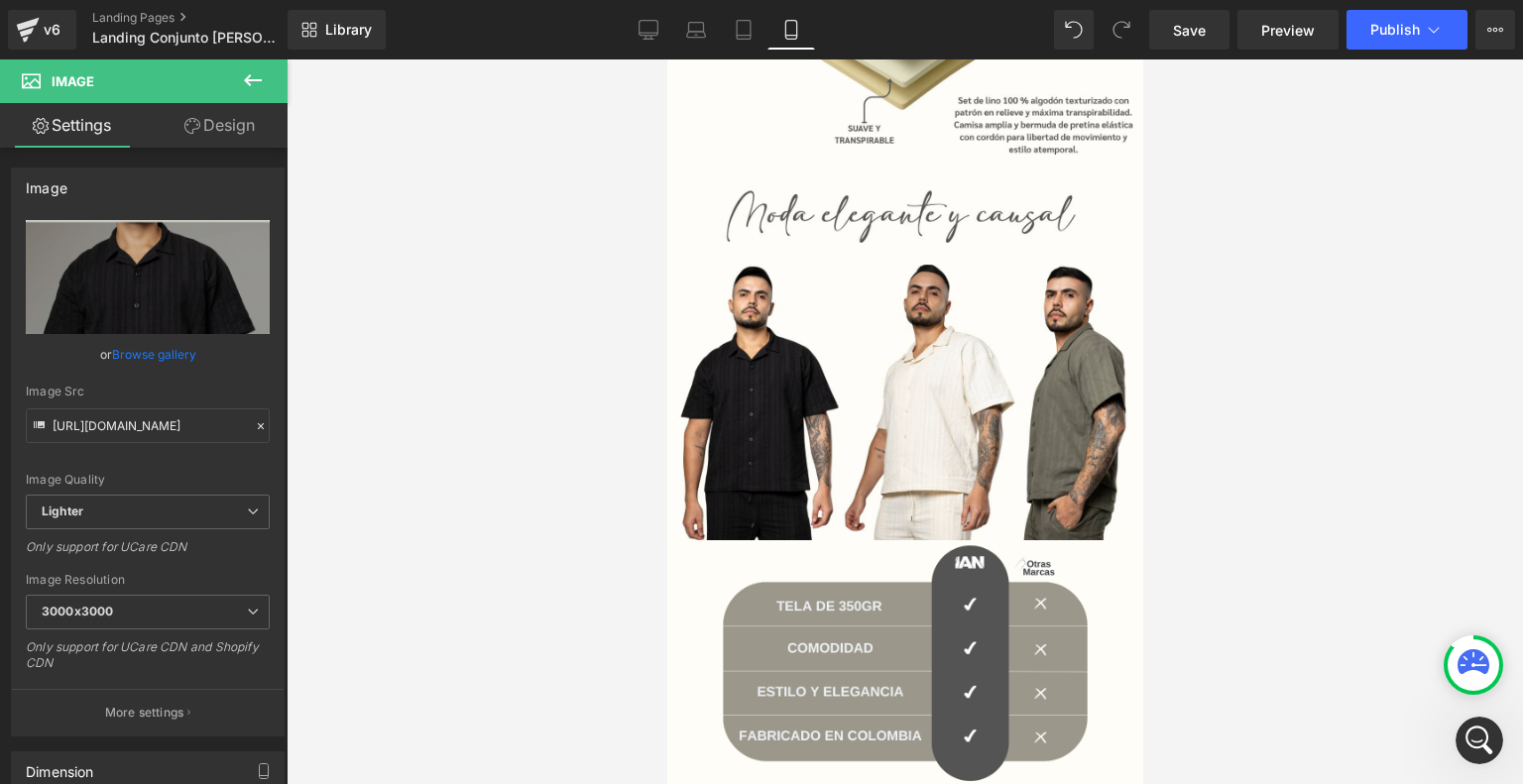 scroll, scrollTop: 0, scrollLeft: 0, axis: both 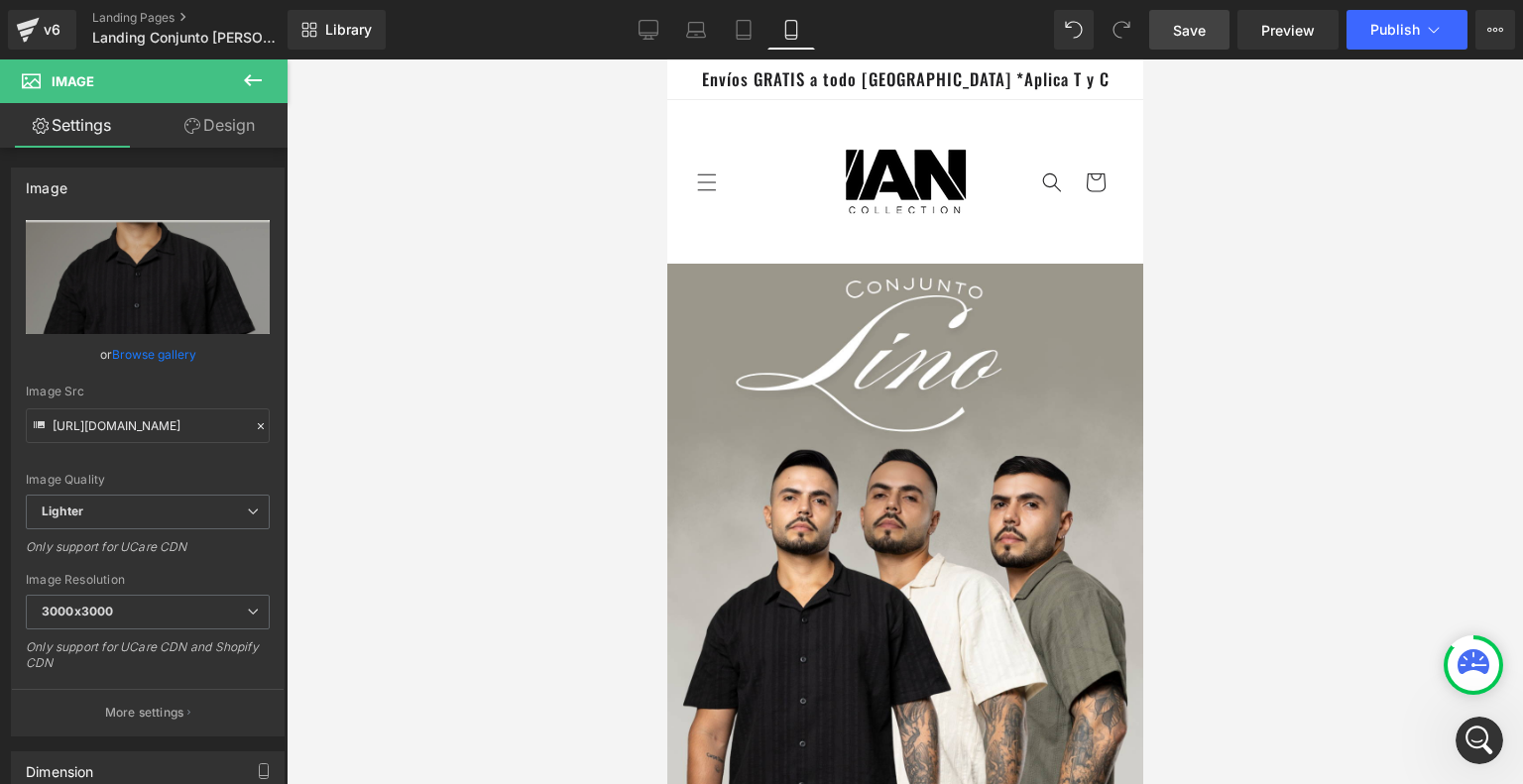 click on "Save" at bounding box center [1189, 30] 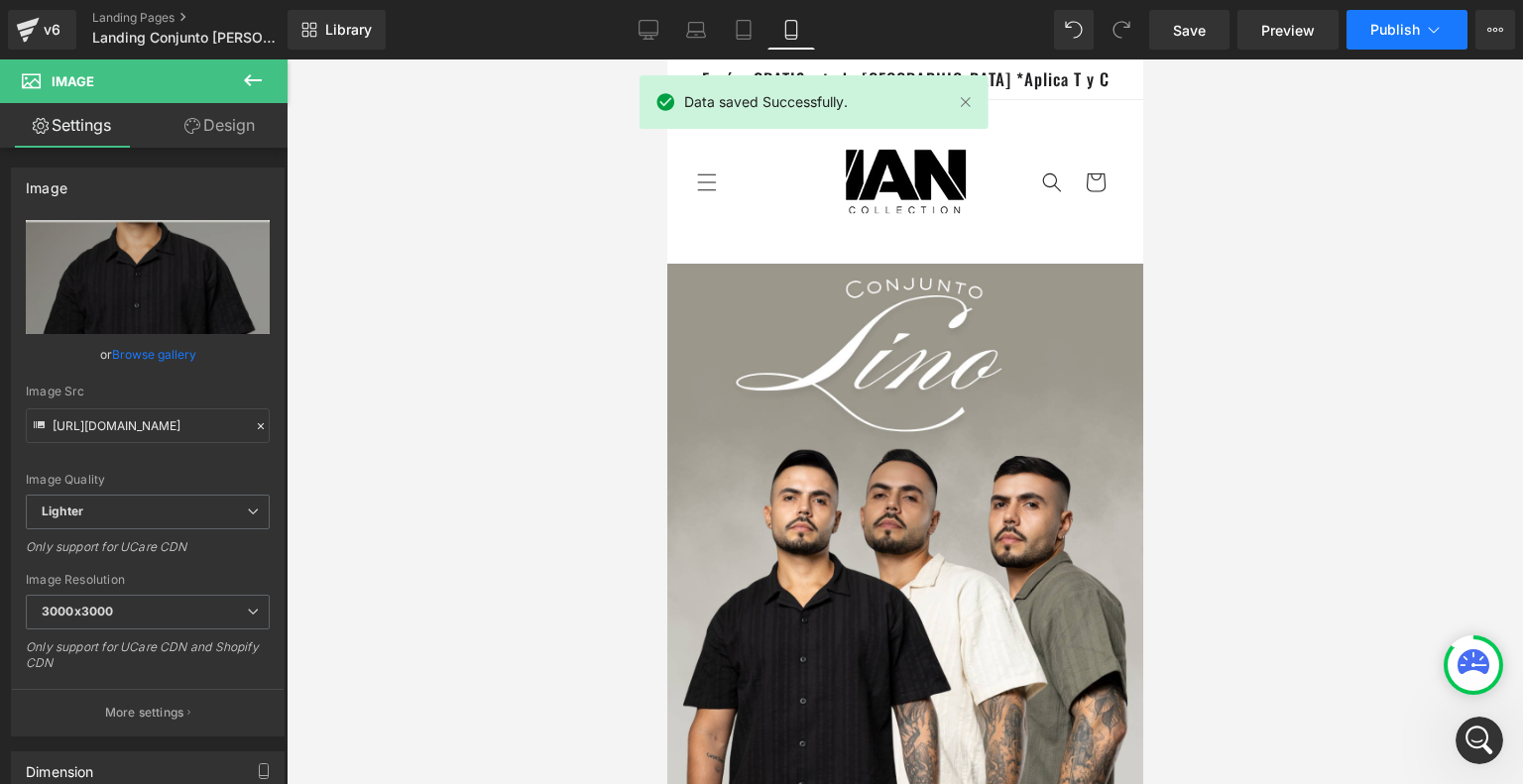 click on "Publish" at bounding box center (1407, 30) 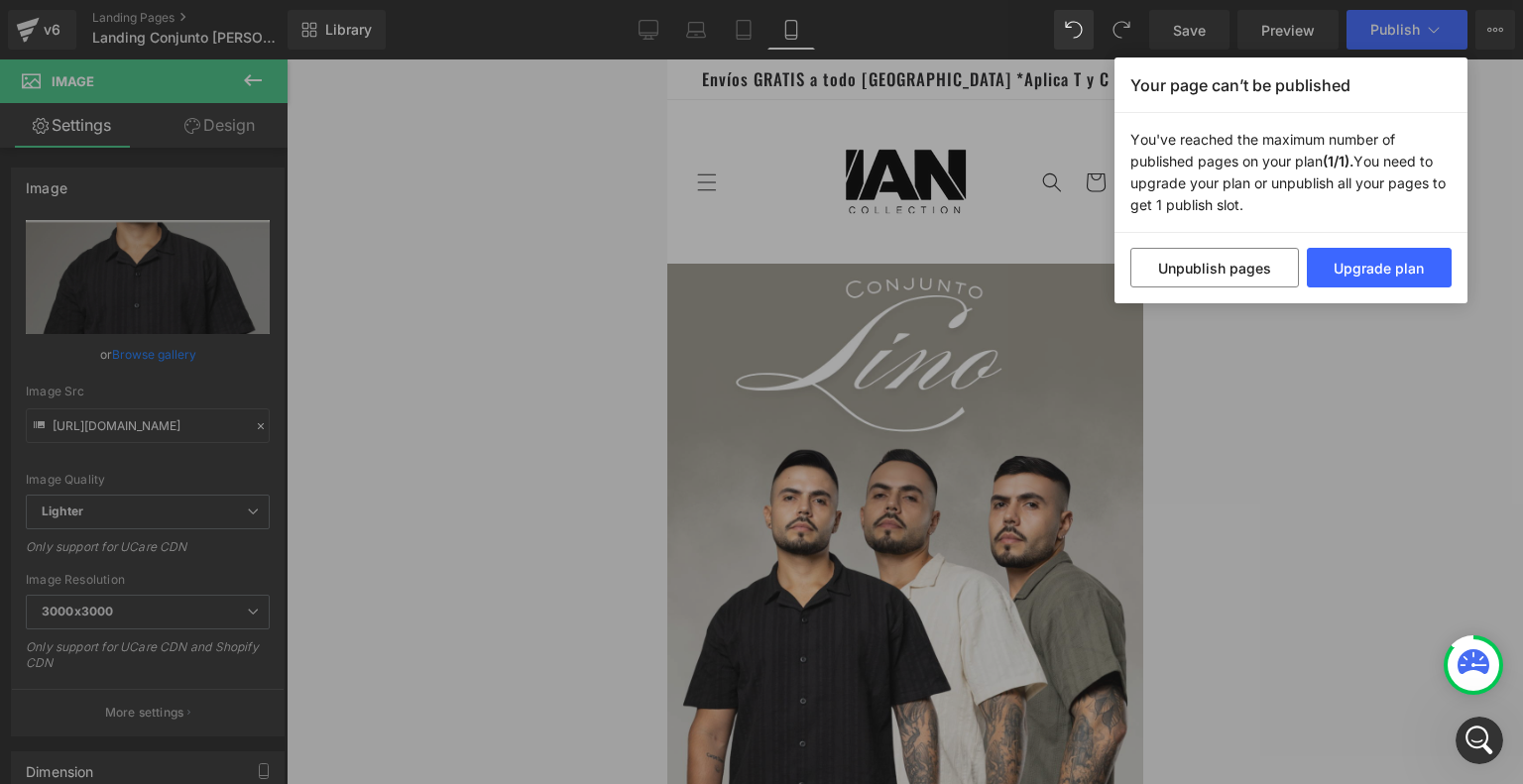 click on "Your page can’t be published   You've reached the maximum number of published pages on your plan  (1/1).  You need to upgrade your plan or unpublish all your pages to get 1 publish slot.   Unpublish pages   Upgrade plan" at bounding box center [762, 392] 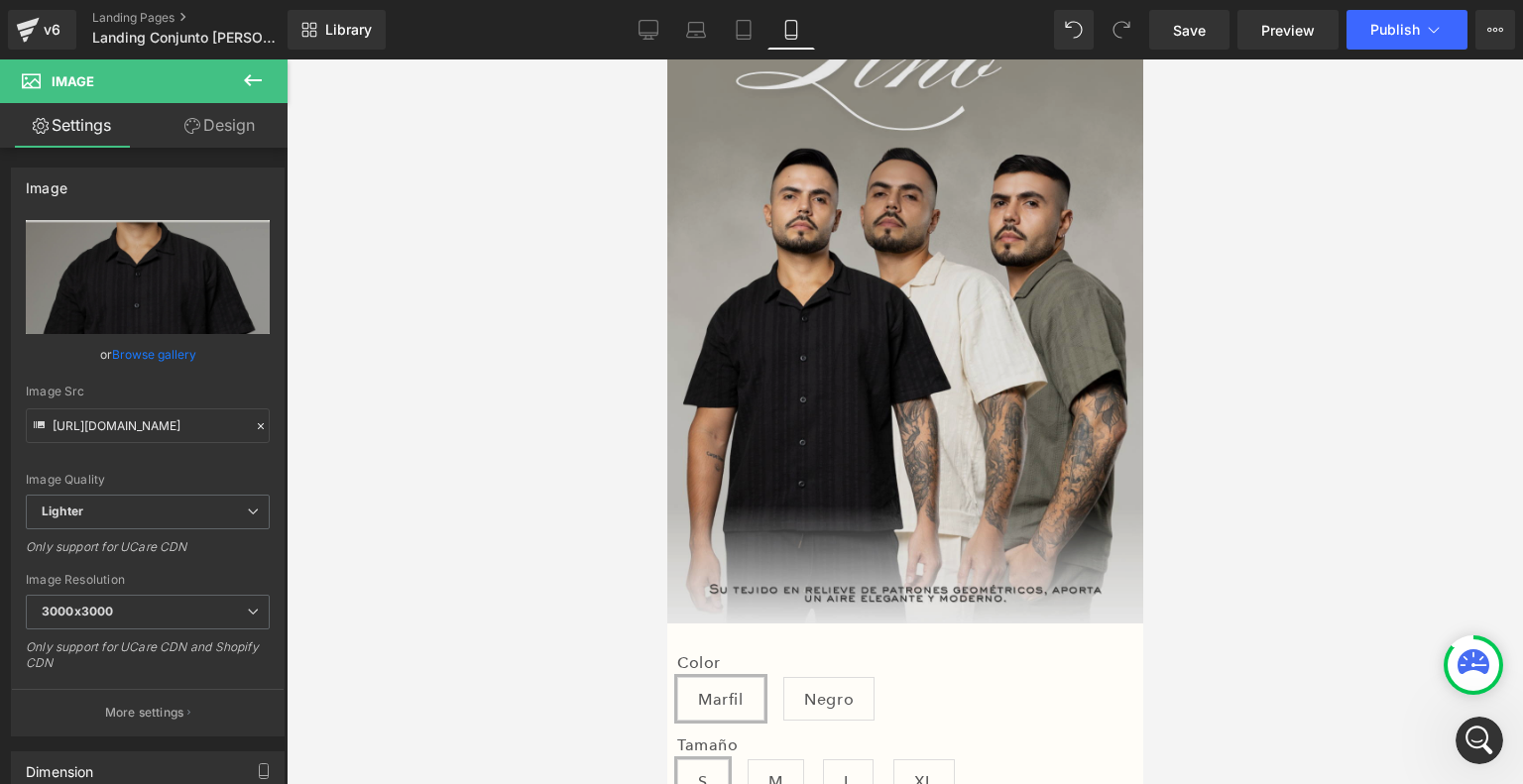 scroll, scrollTop: 293, scrollLeft: 0, axis: vertical 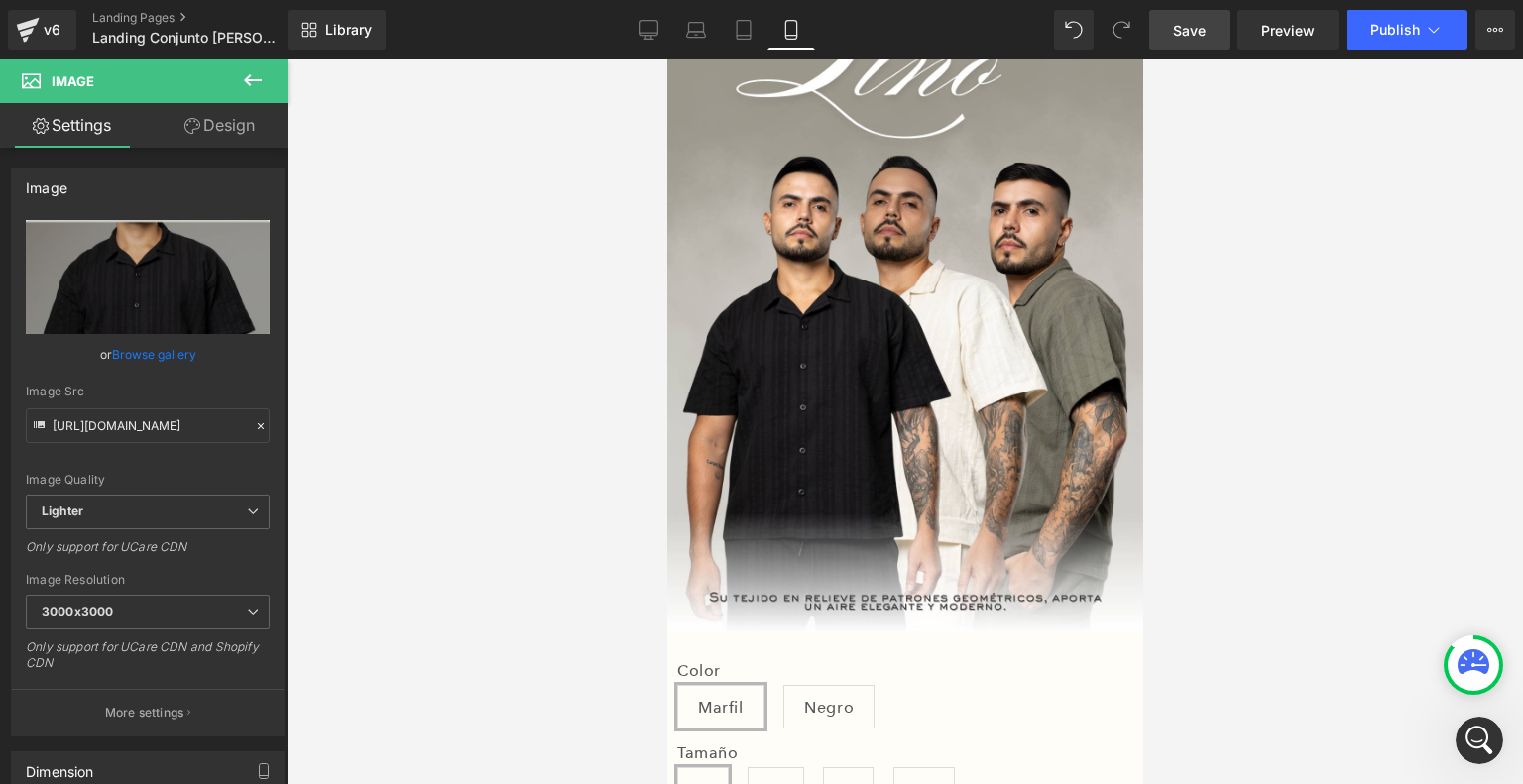 click on "Save" at bounding box center (1189, 30) 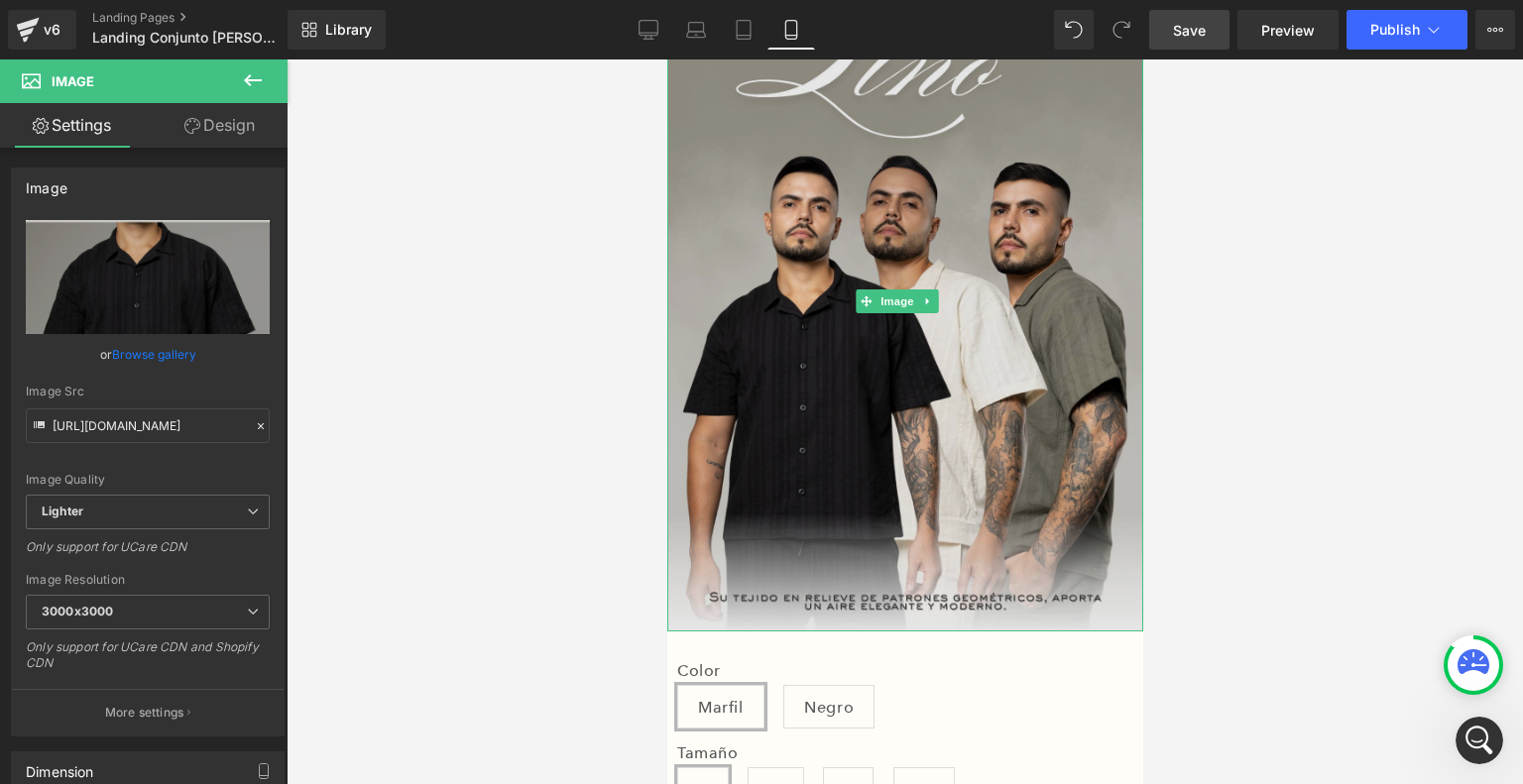 scroll, scrollTop: 0, scrollLeft: 0, axis: both 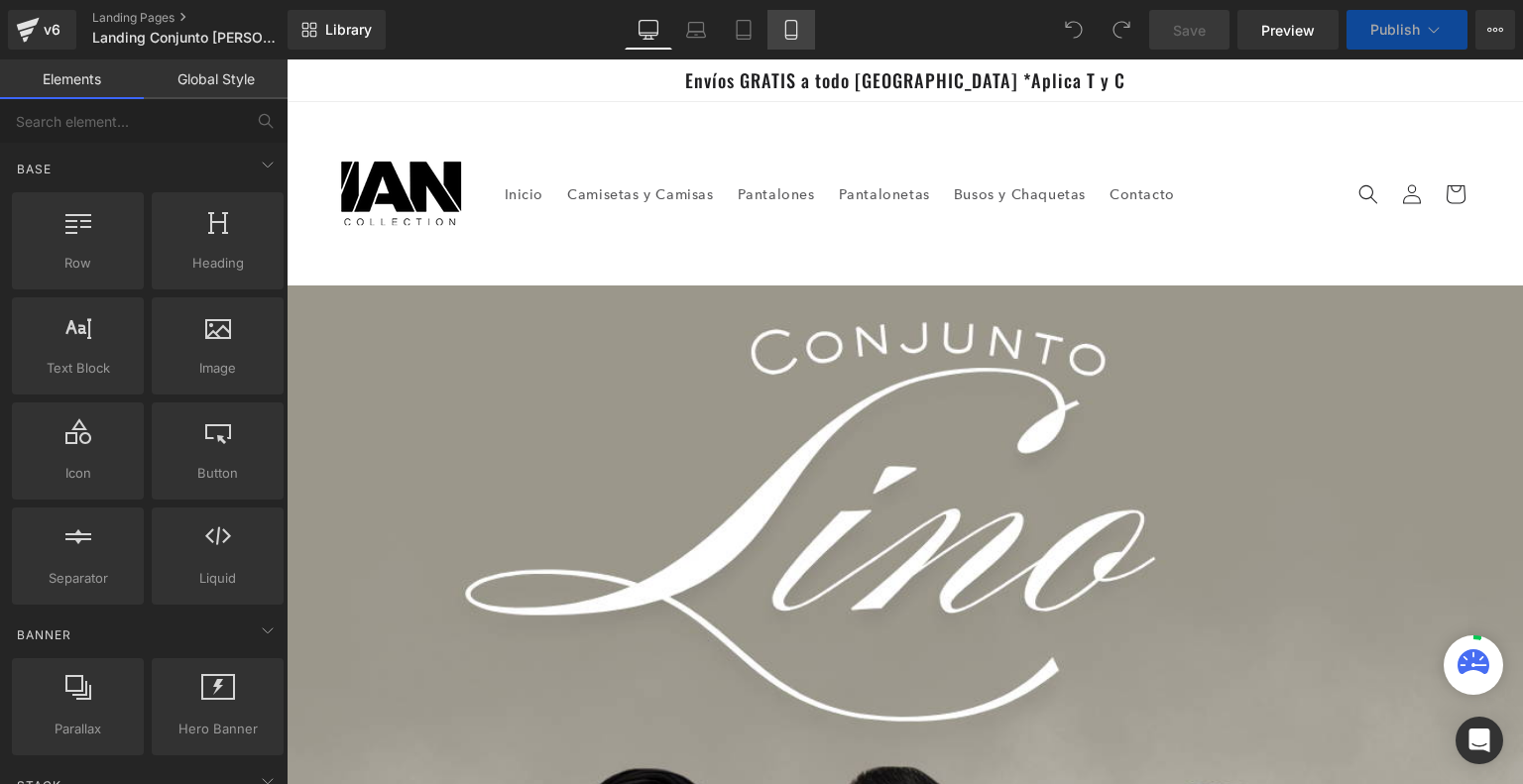 click 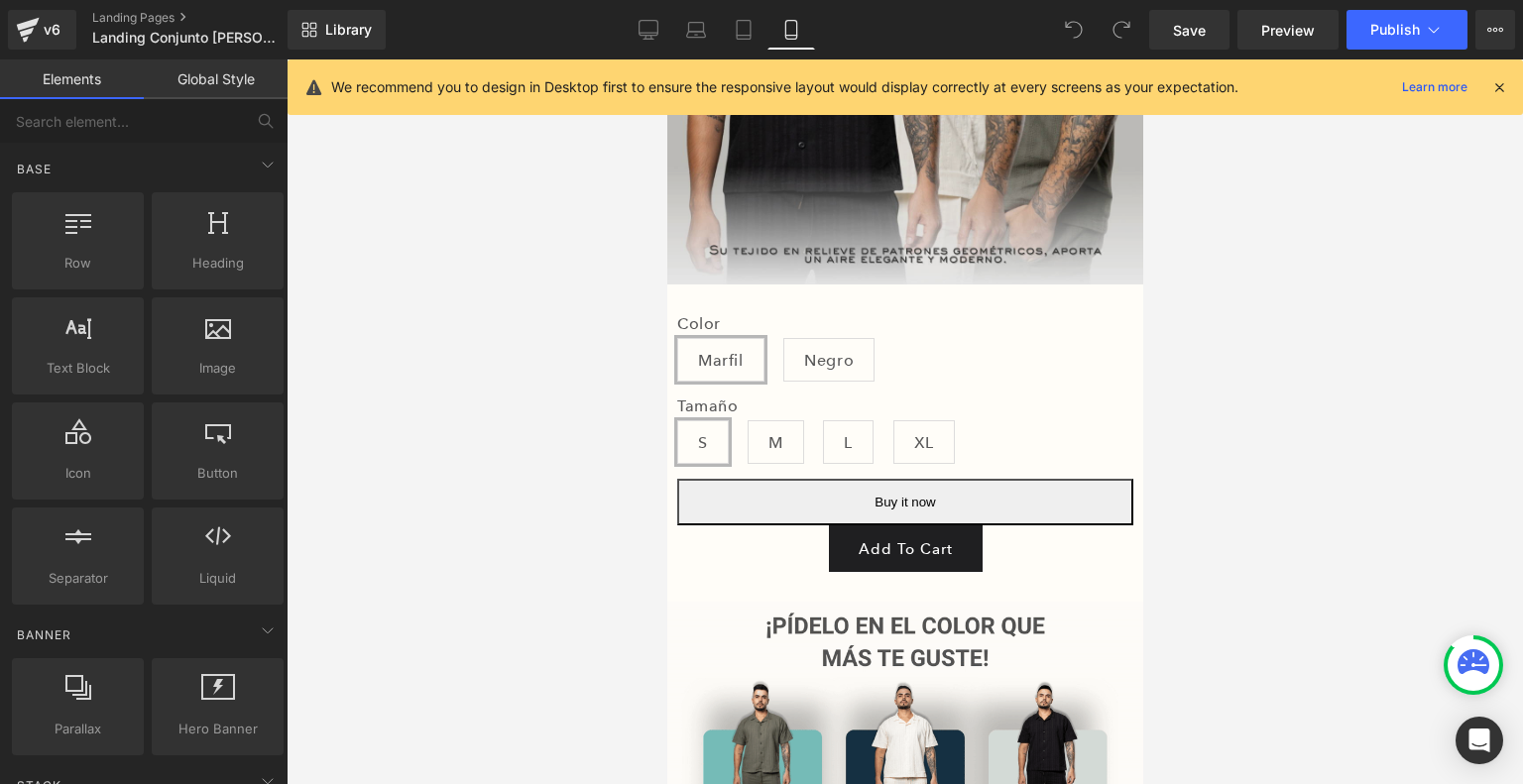 scroll, scrollTop: 646, scrollLeft: 0, axis: vertical 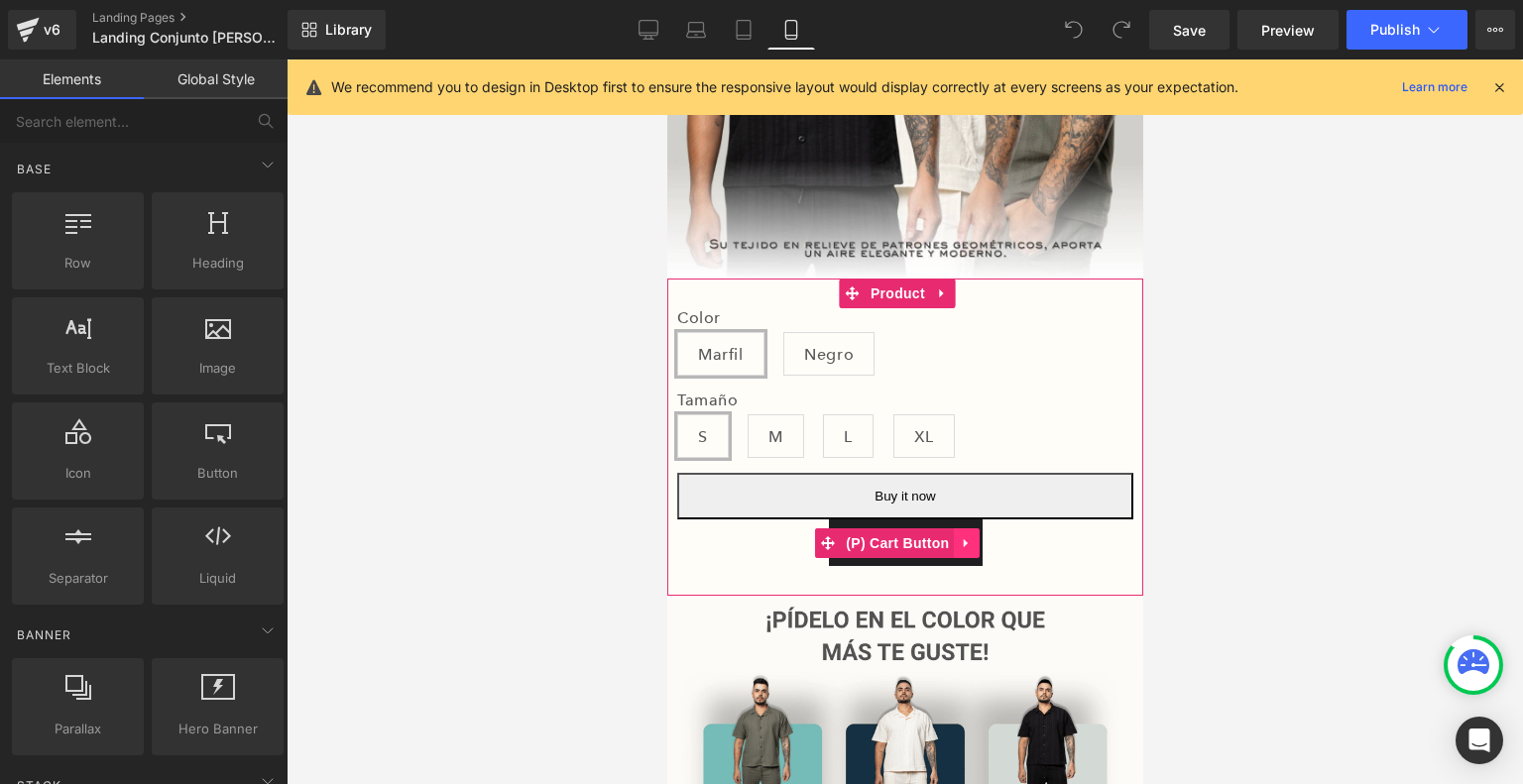 click 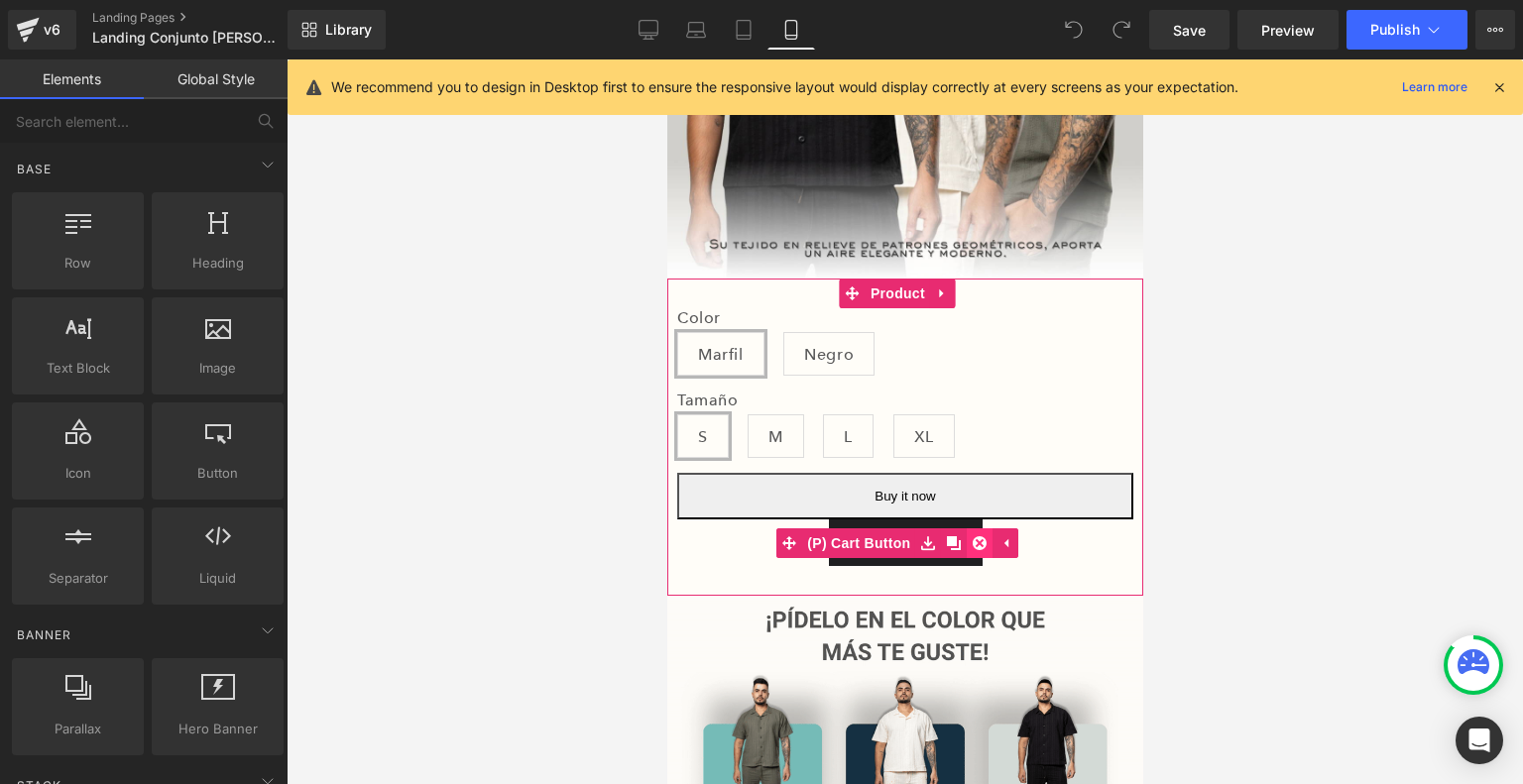 click 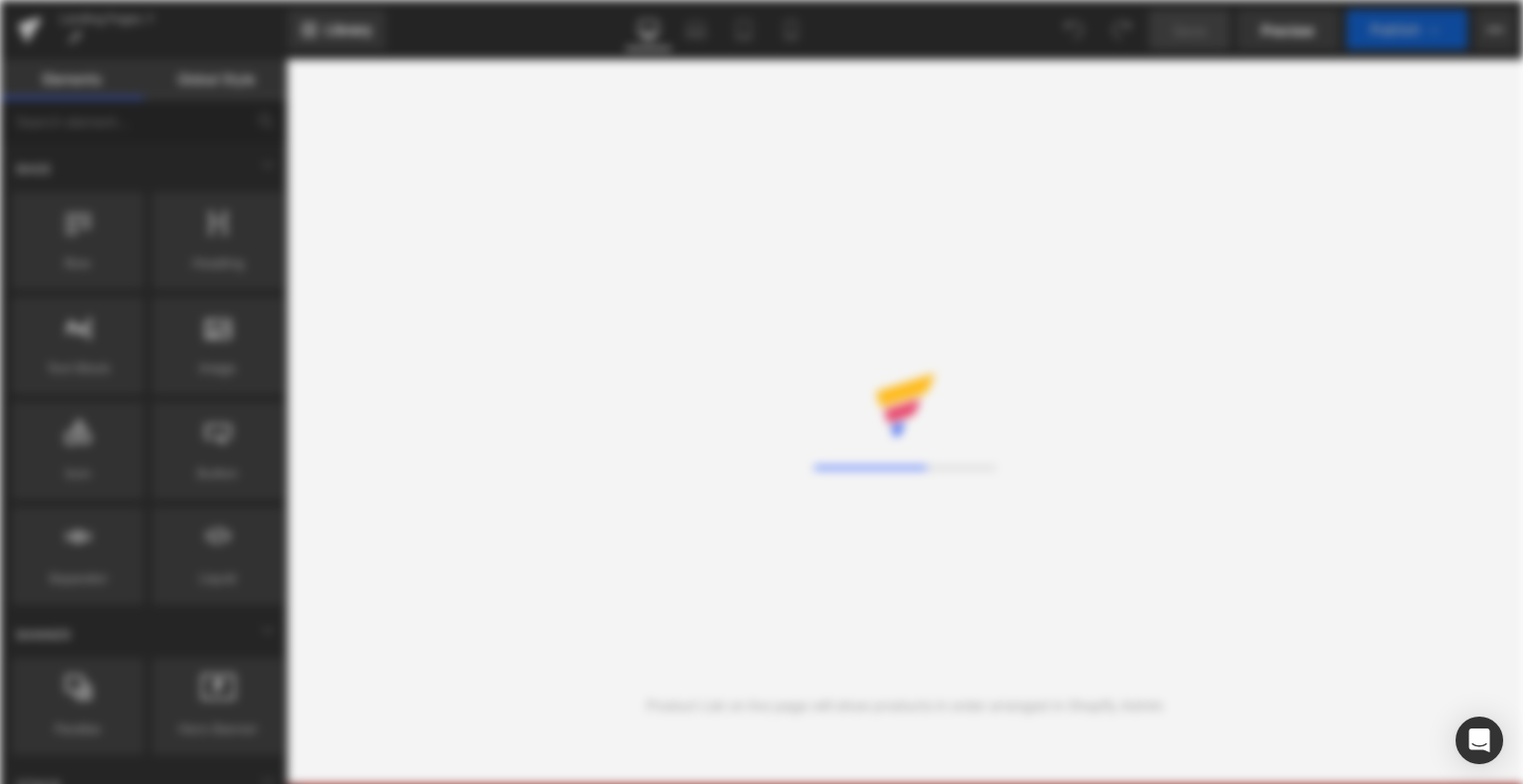 scroll, scrollTop: 0, scrollLeft: 0, axis: both 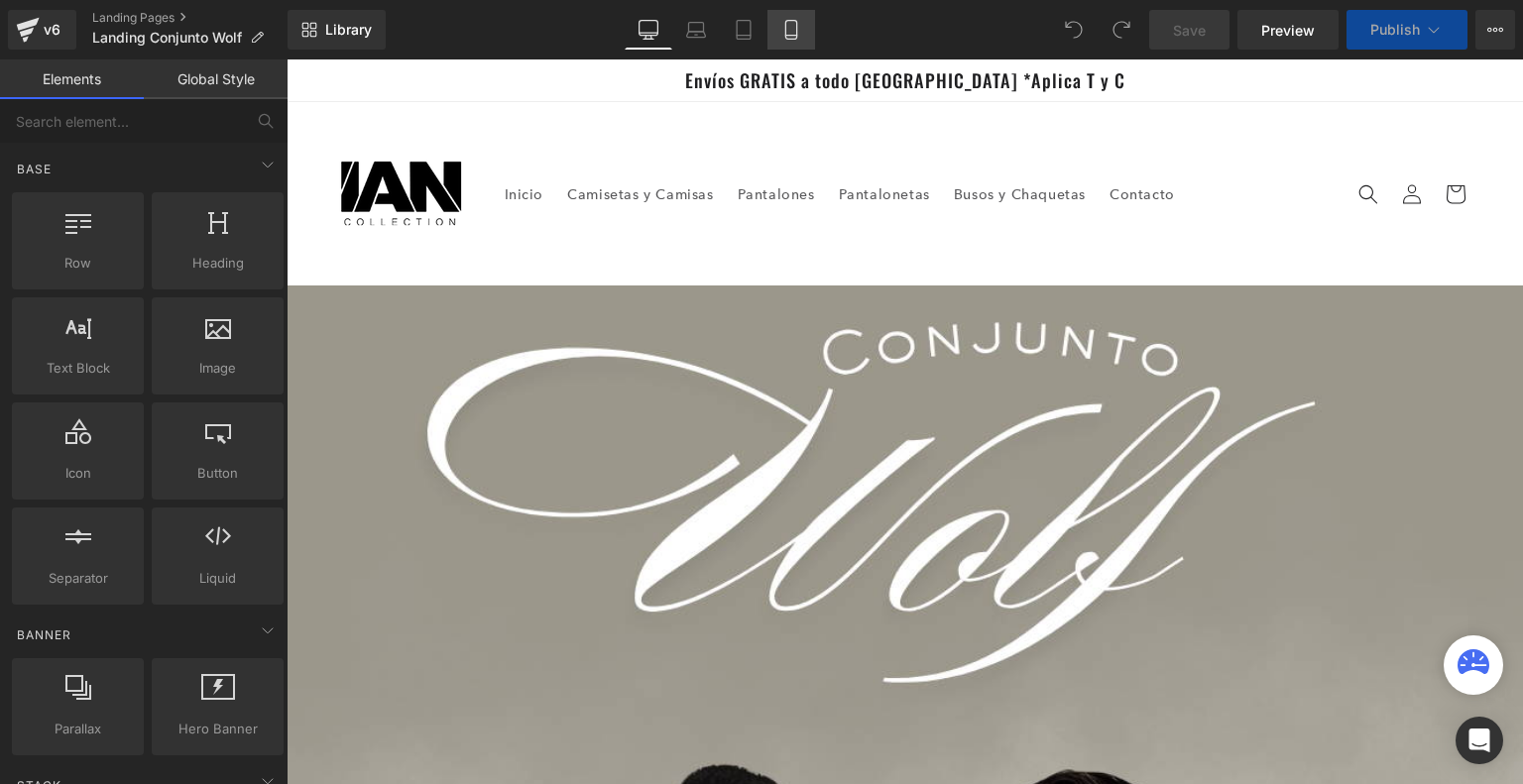 click 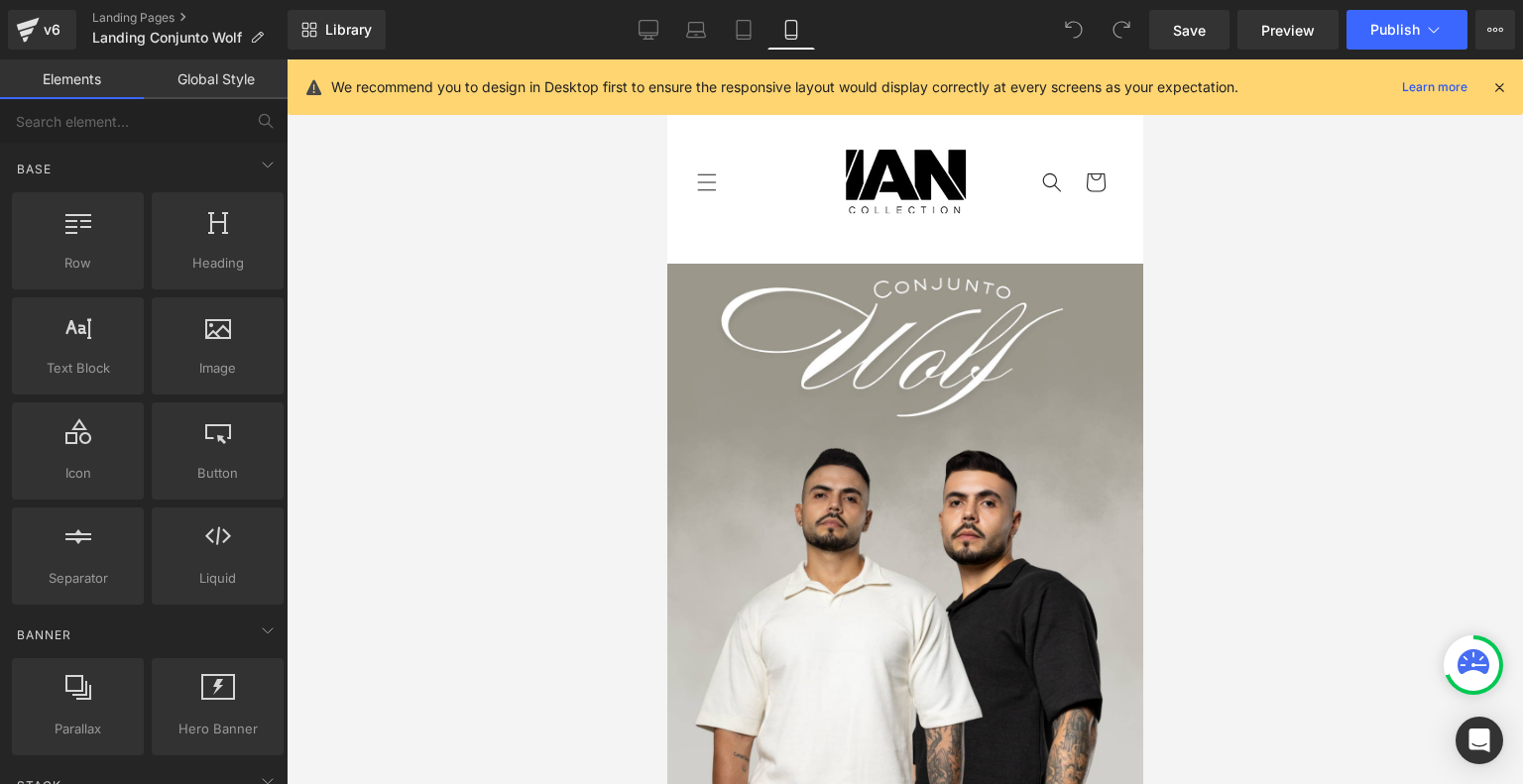 click at bounding box center (1499, 87) 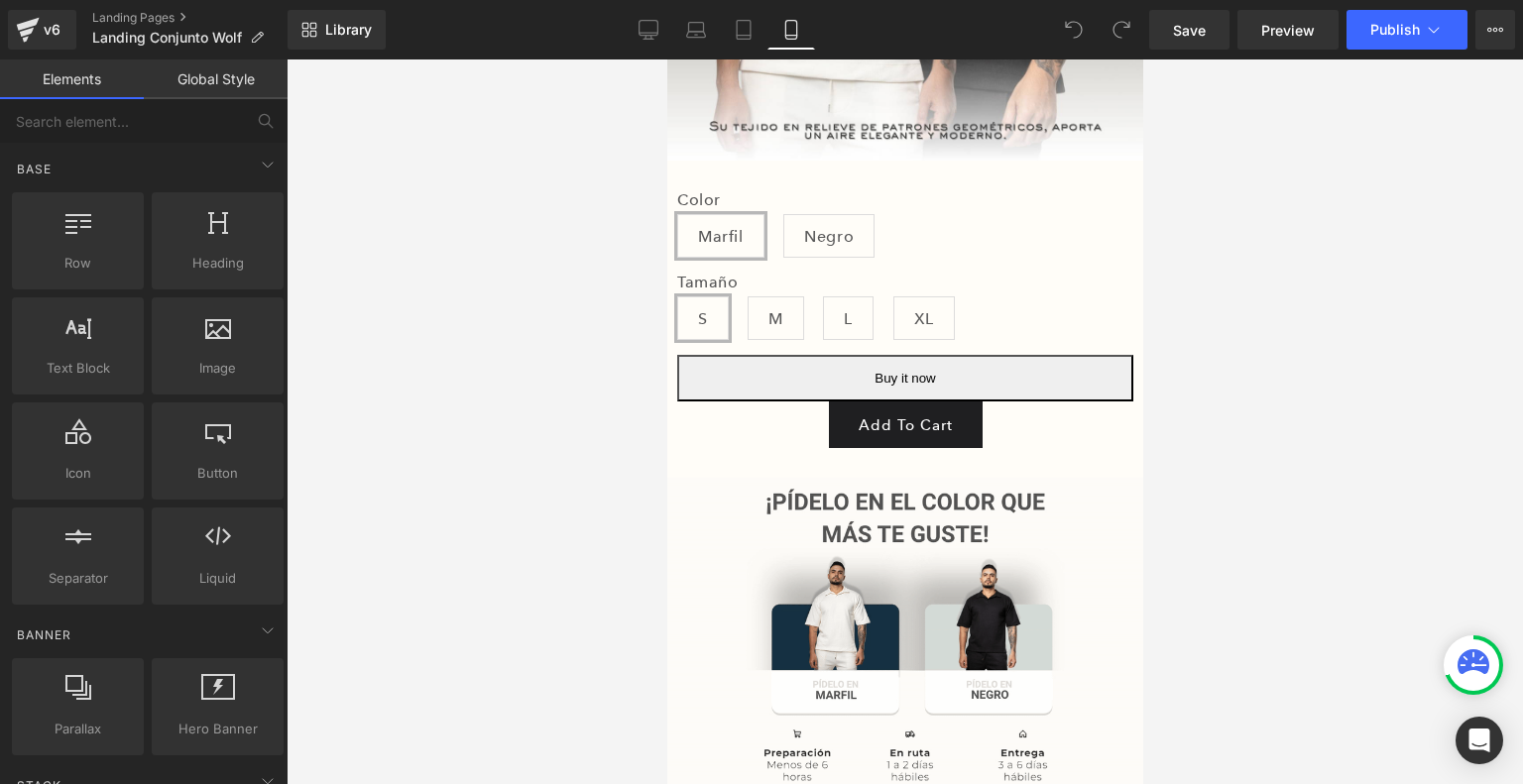 scroll, scrollTop: 765, scrollLeft: 0, axis: vertical 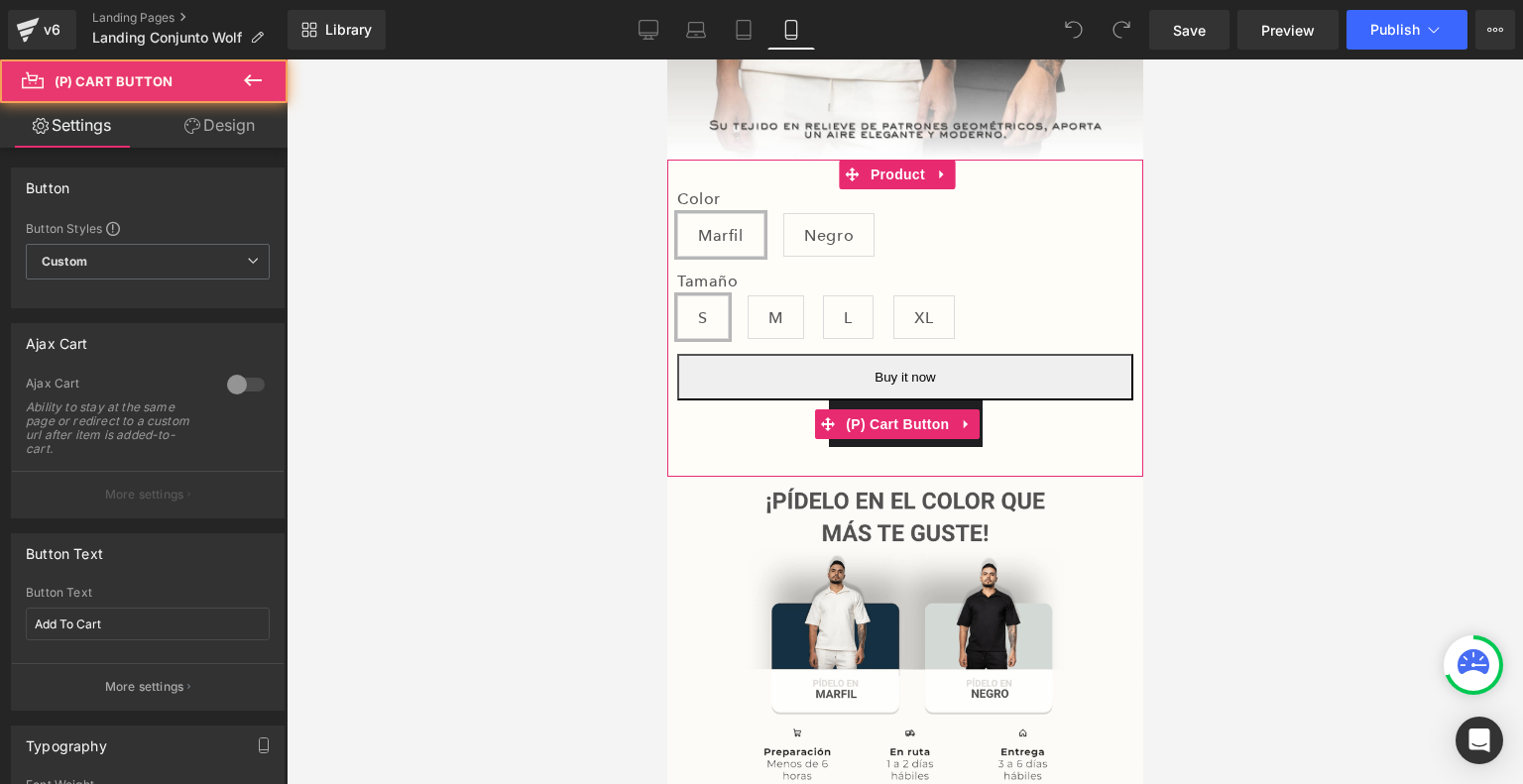 click on "Add To Cart
(P) Cart Button" at bounding box center (904, 423) 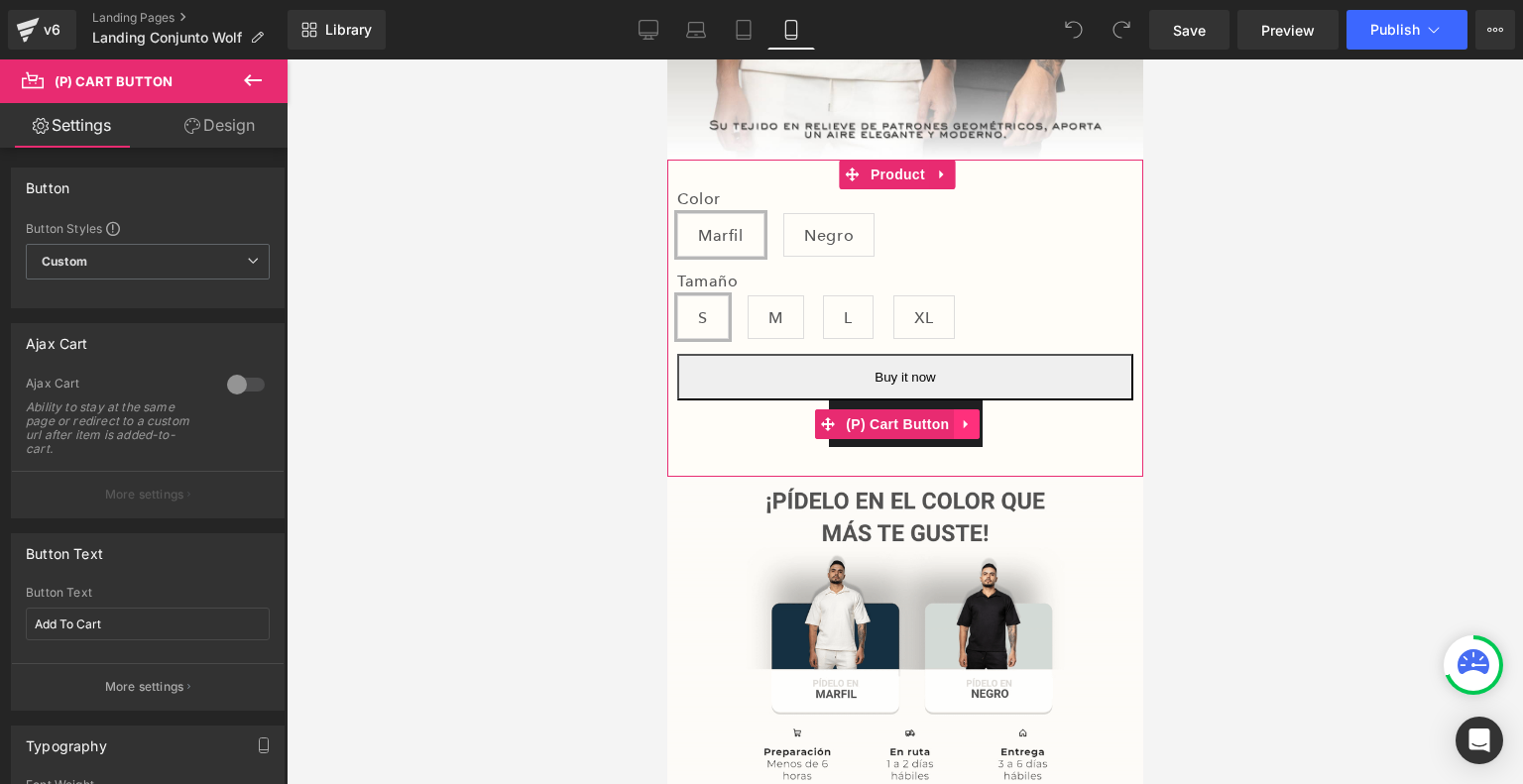 click 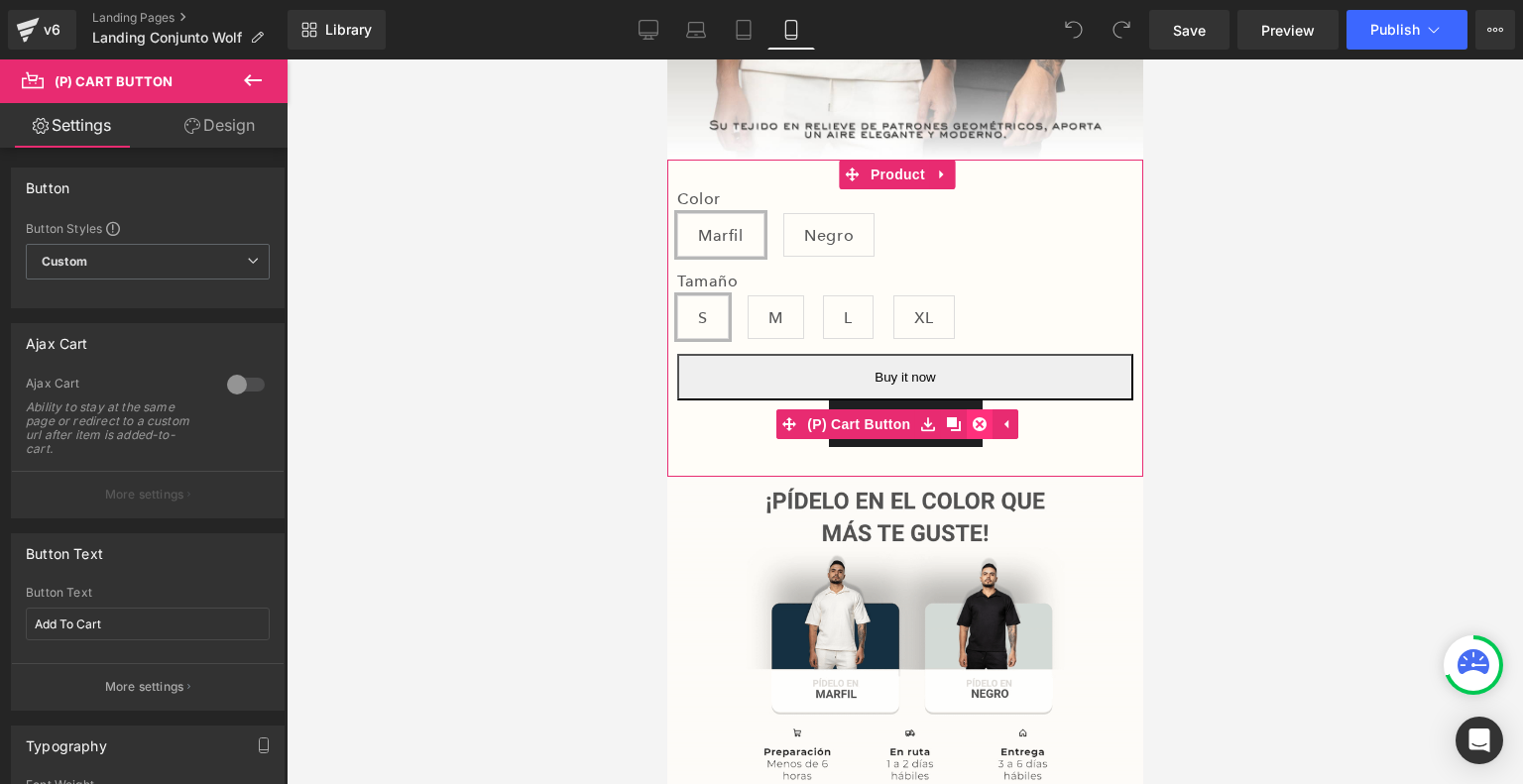 click 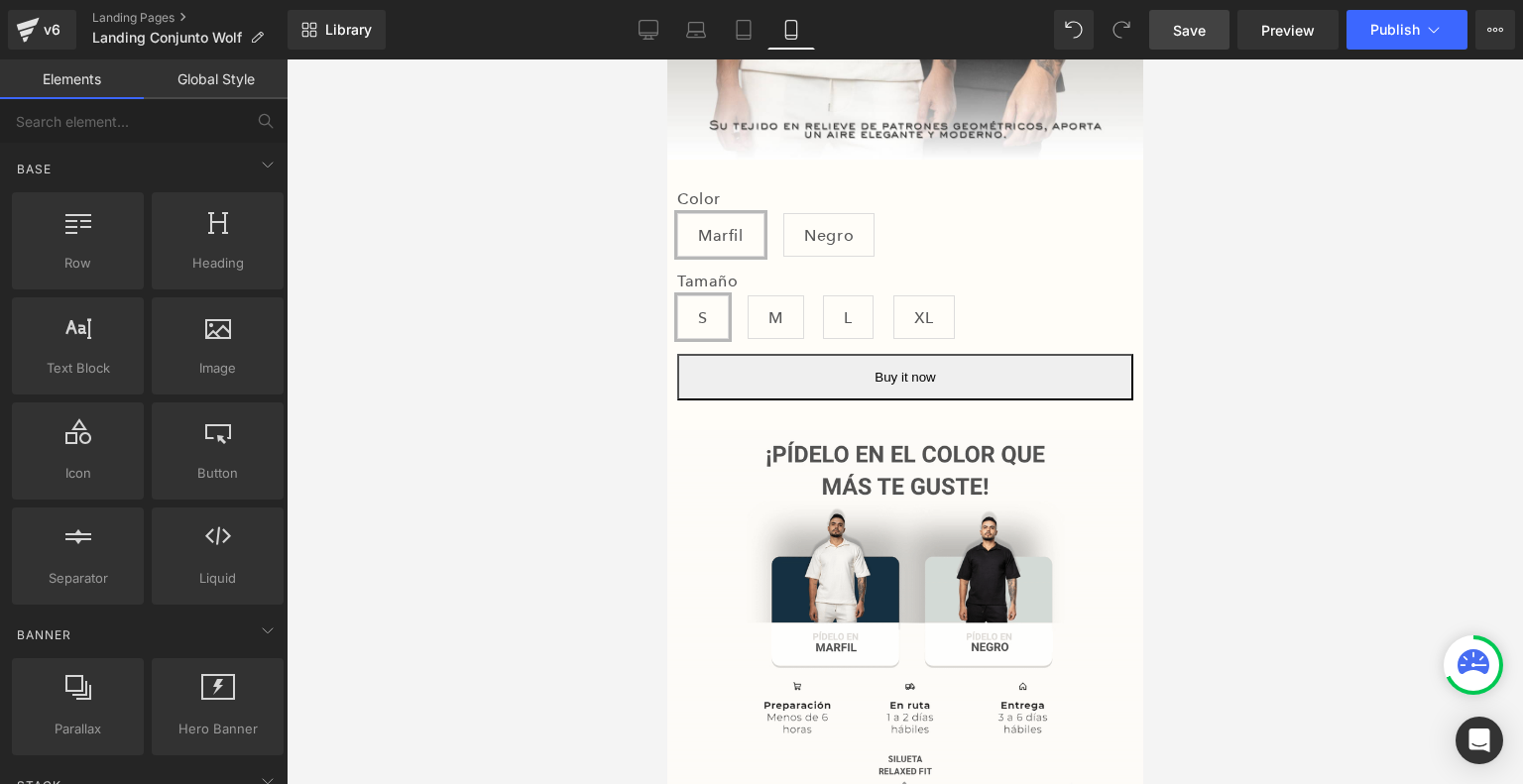 click on "Save" at bounding box center [1189, 30] 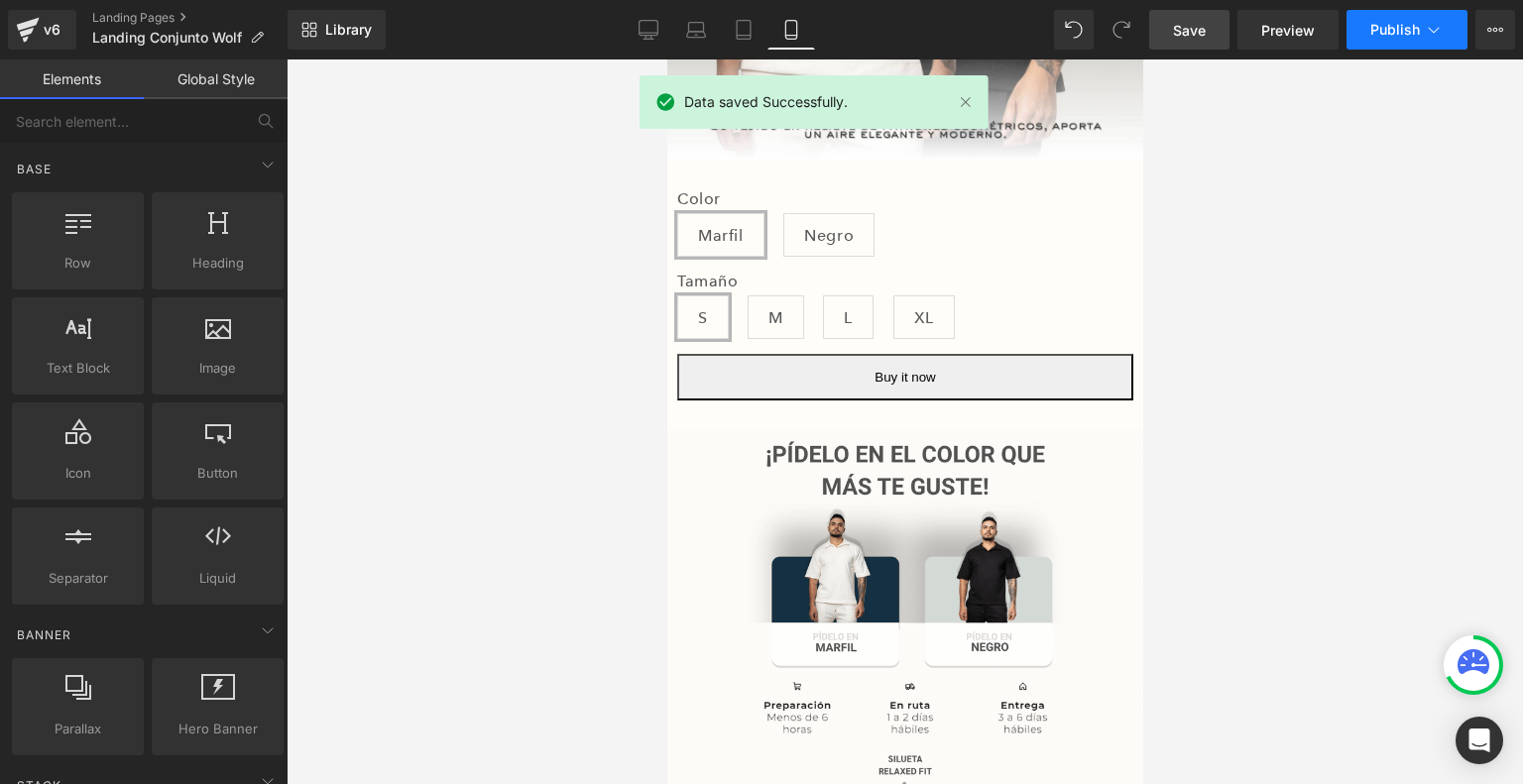 click on "Publish" at bounding box center [1395, 30] 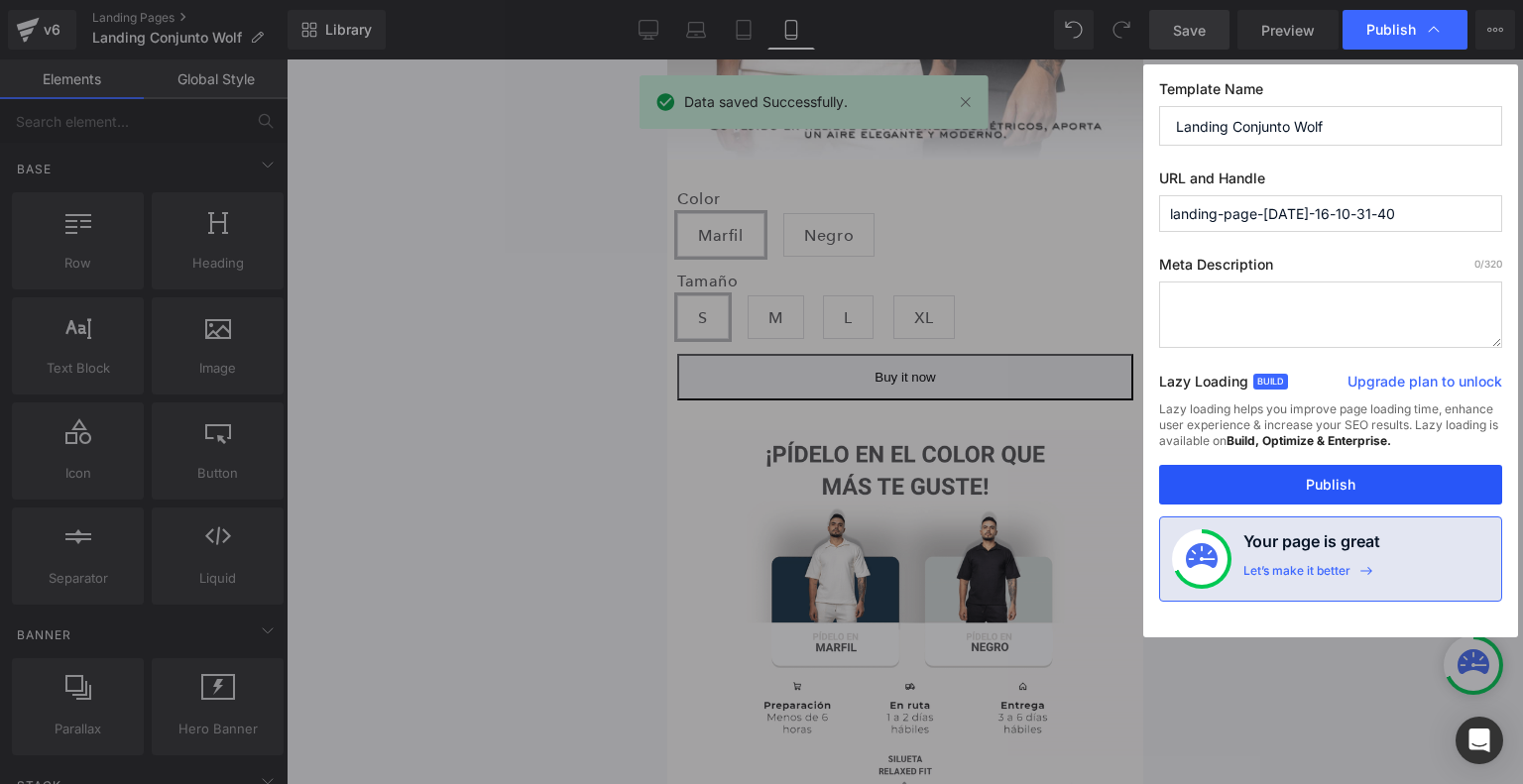click on "Publish" at bounding box center [1331, 485] 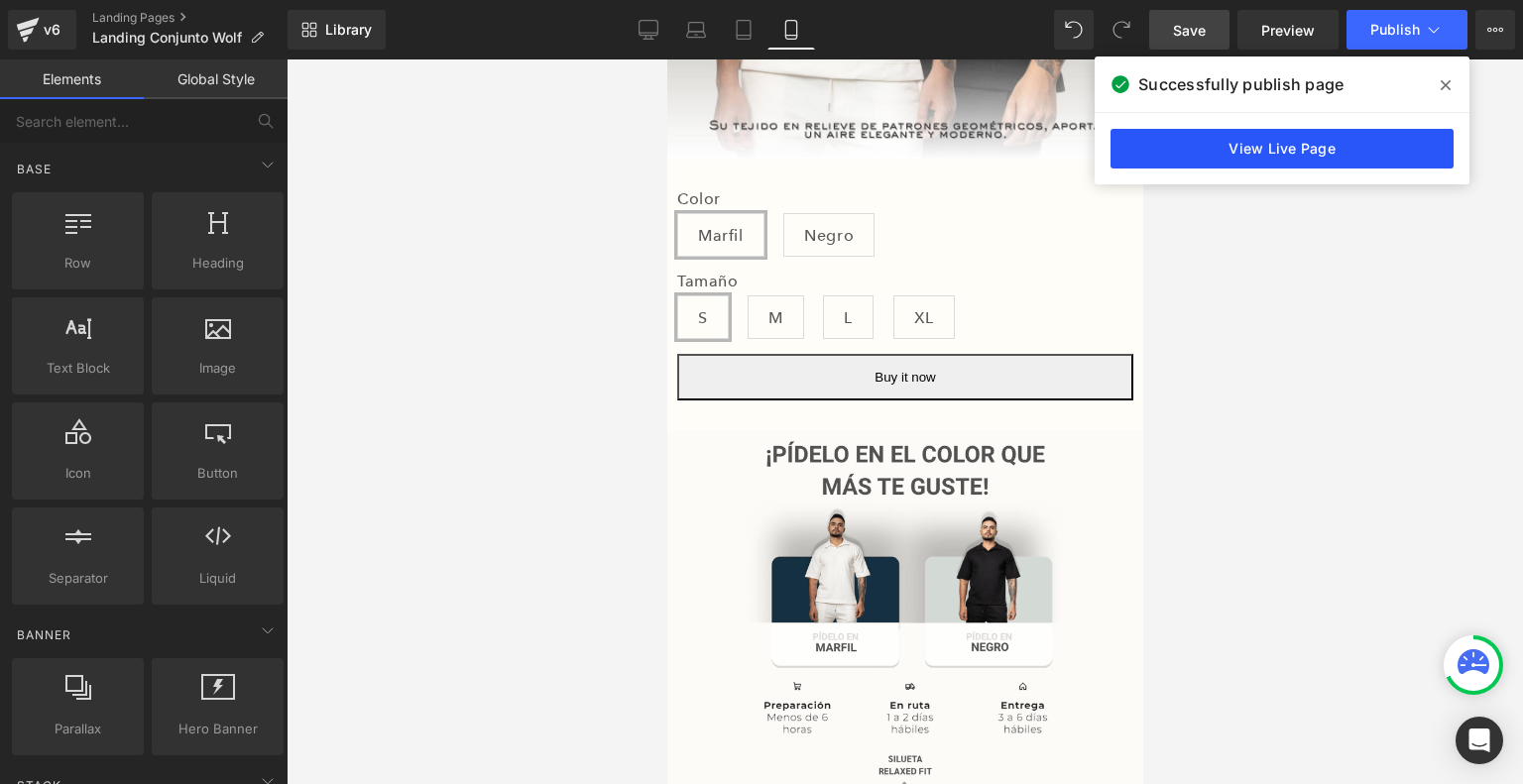 click on "View Live Page" at bounding box center [1282, 149] 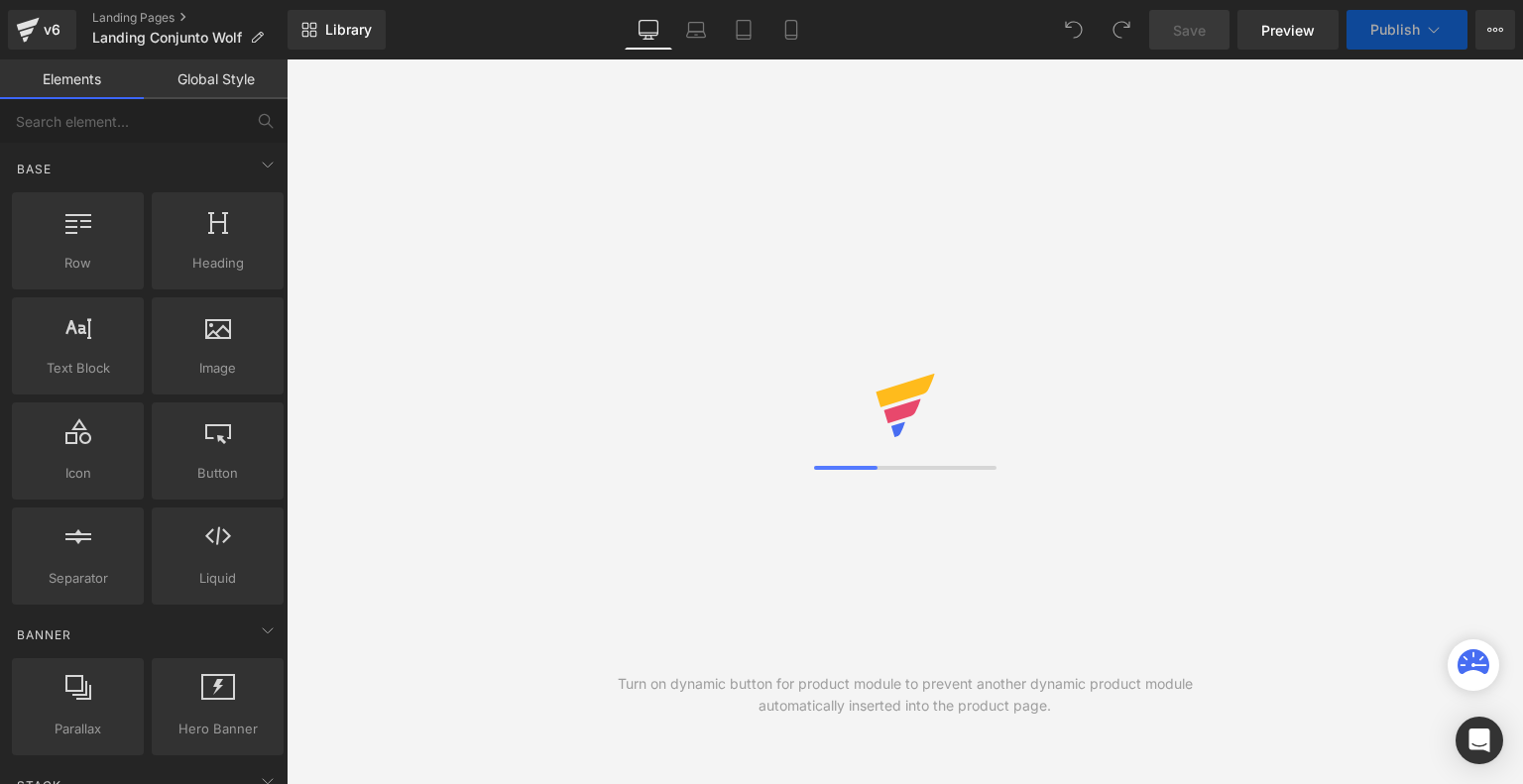 scroll, scrollTop: 0, scrollLeft: 0, axis: both 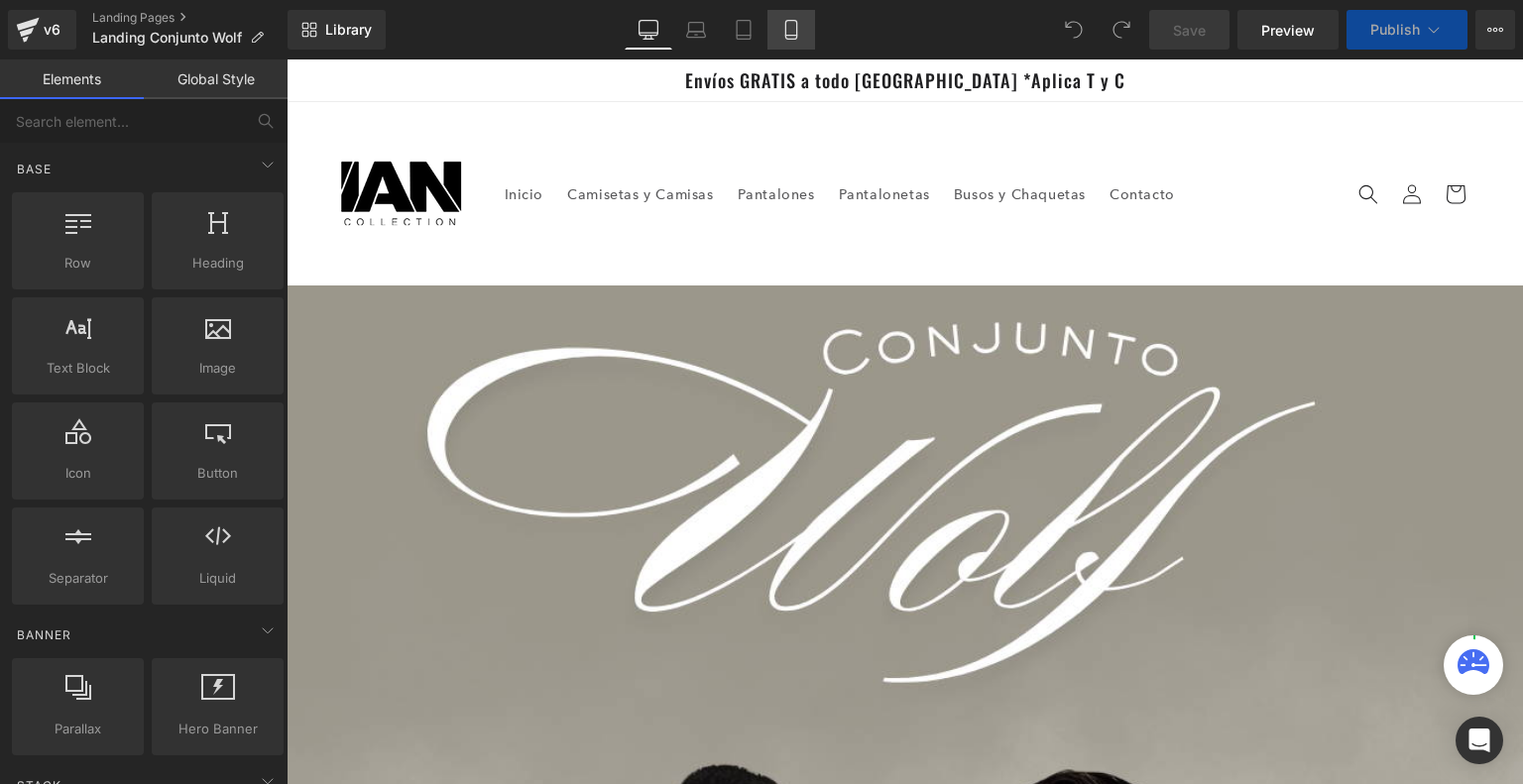 click 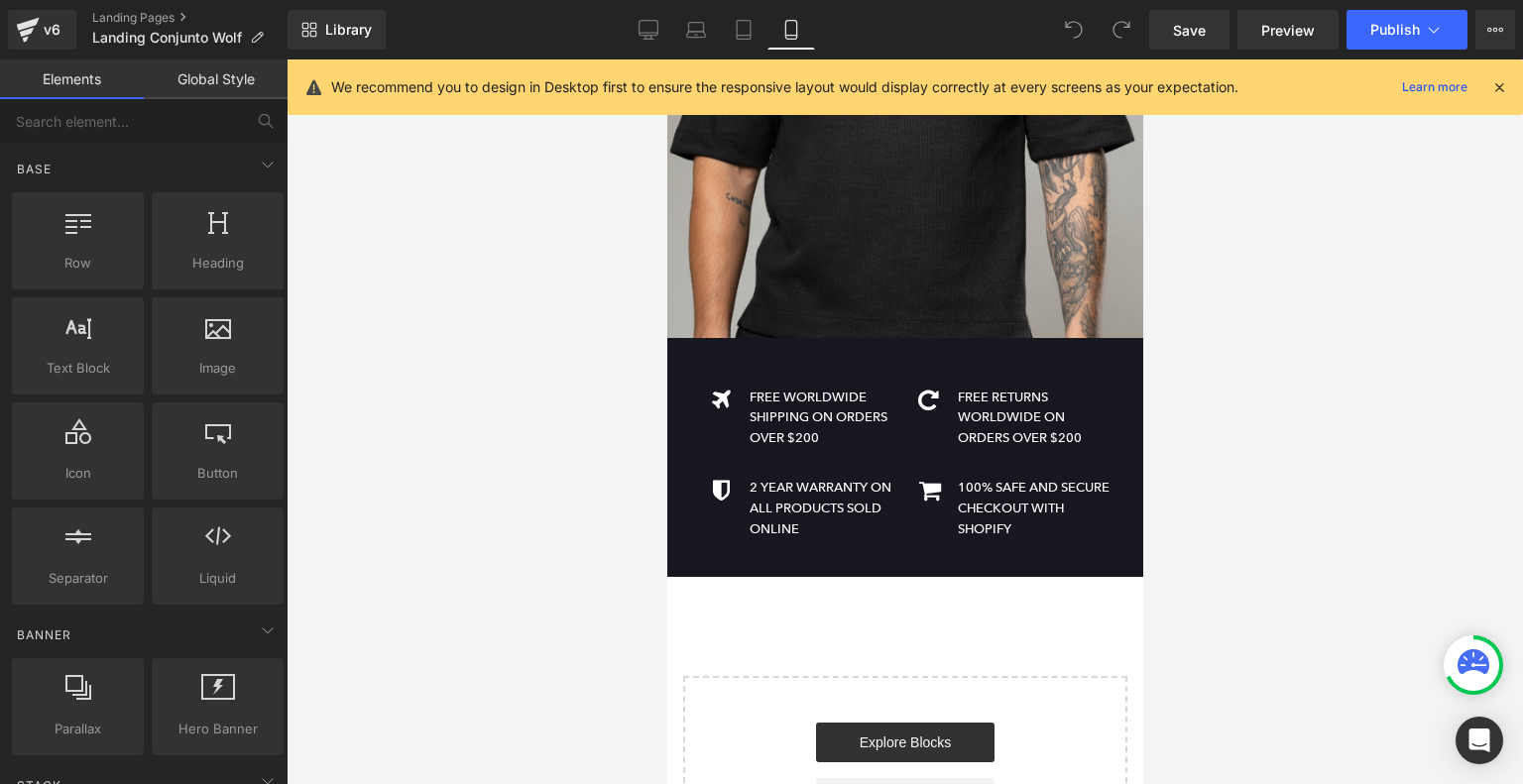 scroll, scrollTop: 4009, scrollLeft: 0, axis: vertical 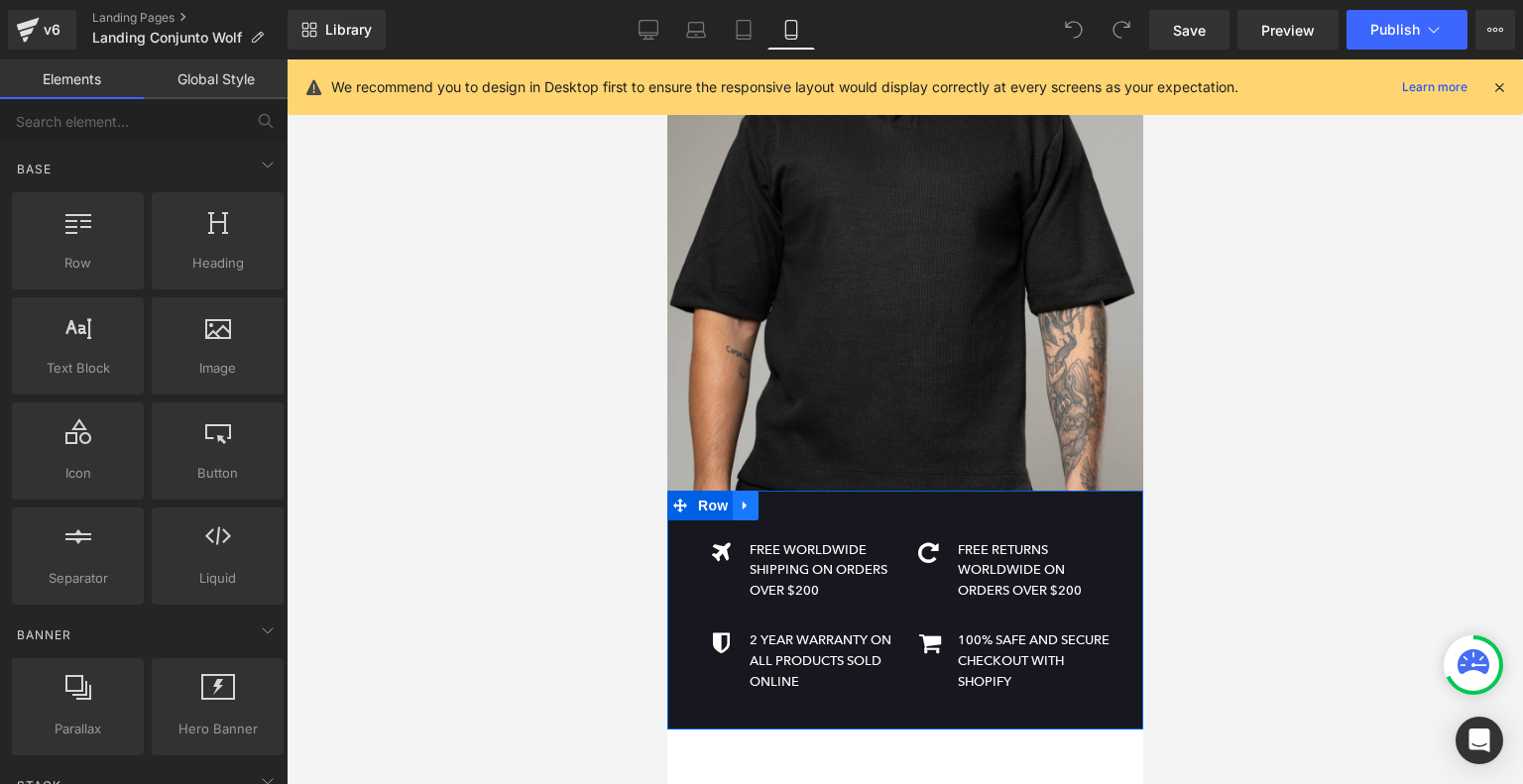 click at bounding box center (745, 505) 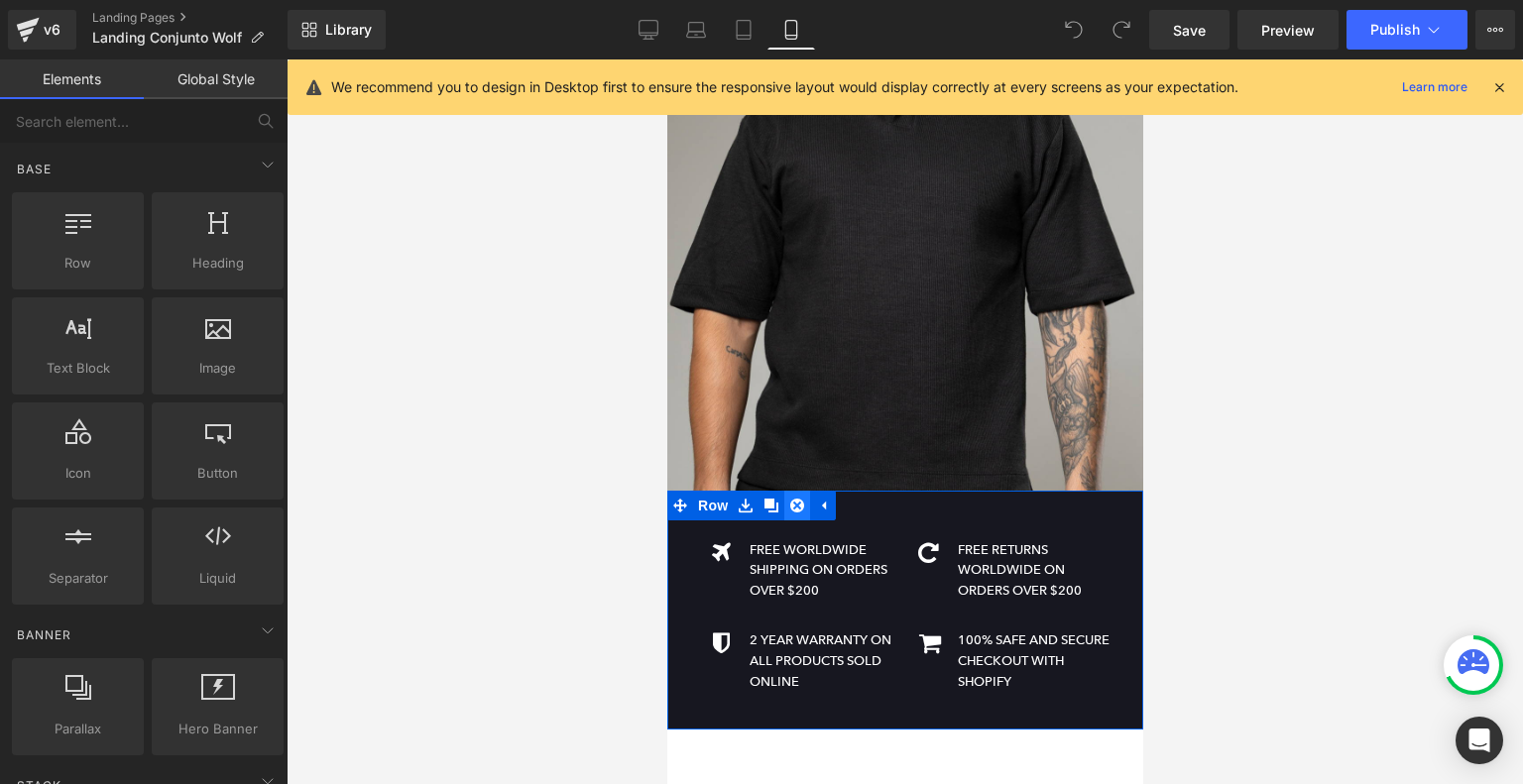 click at bounding box center (796, 505) 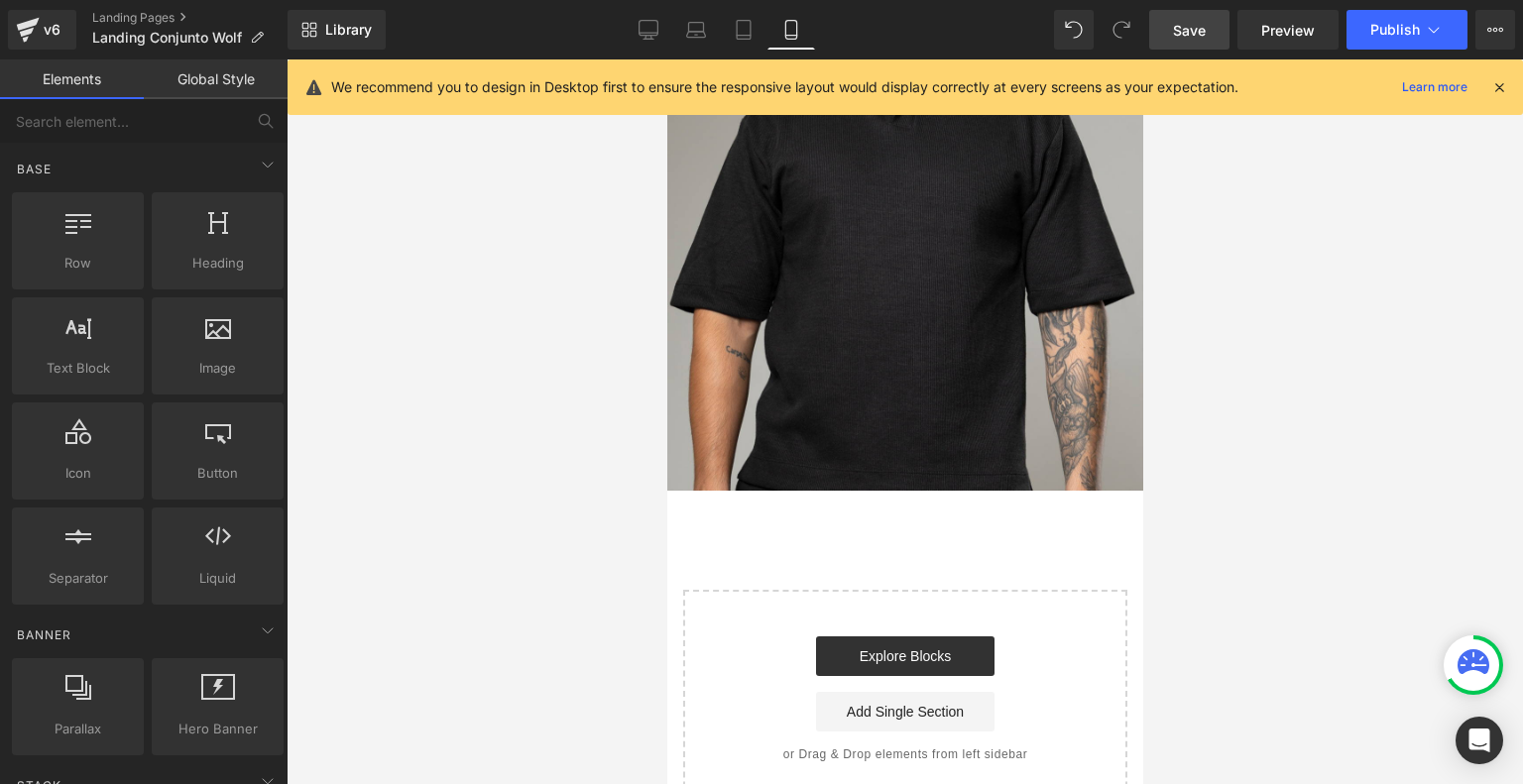 click on "Save" at bounding box center (1189, 30) 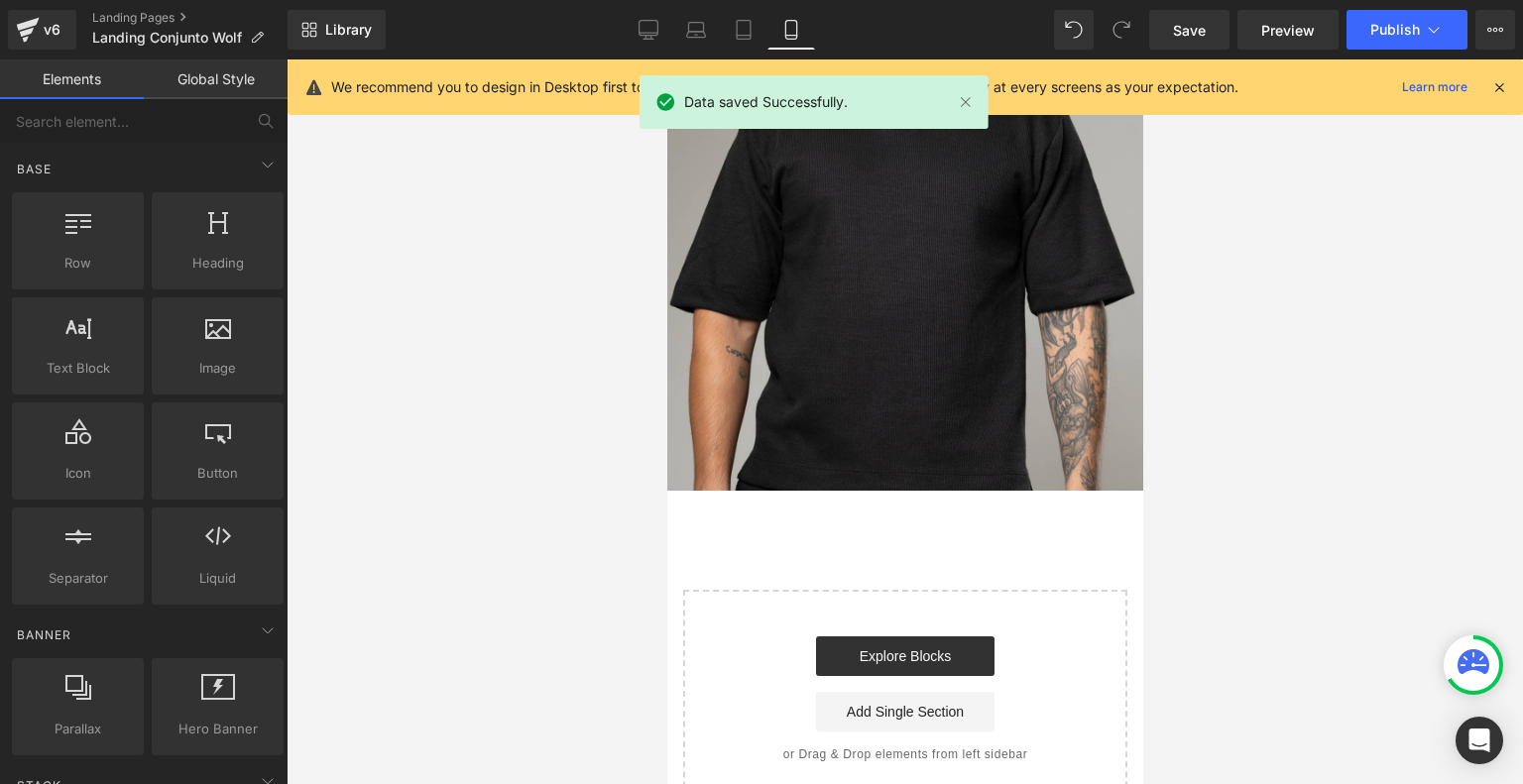 click at bounding box center (1499, 87) 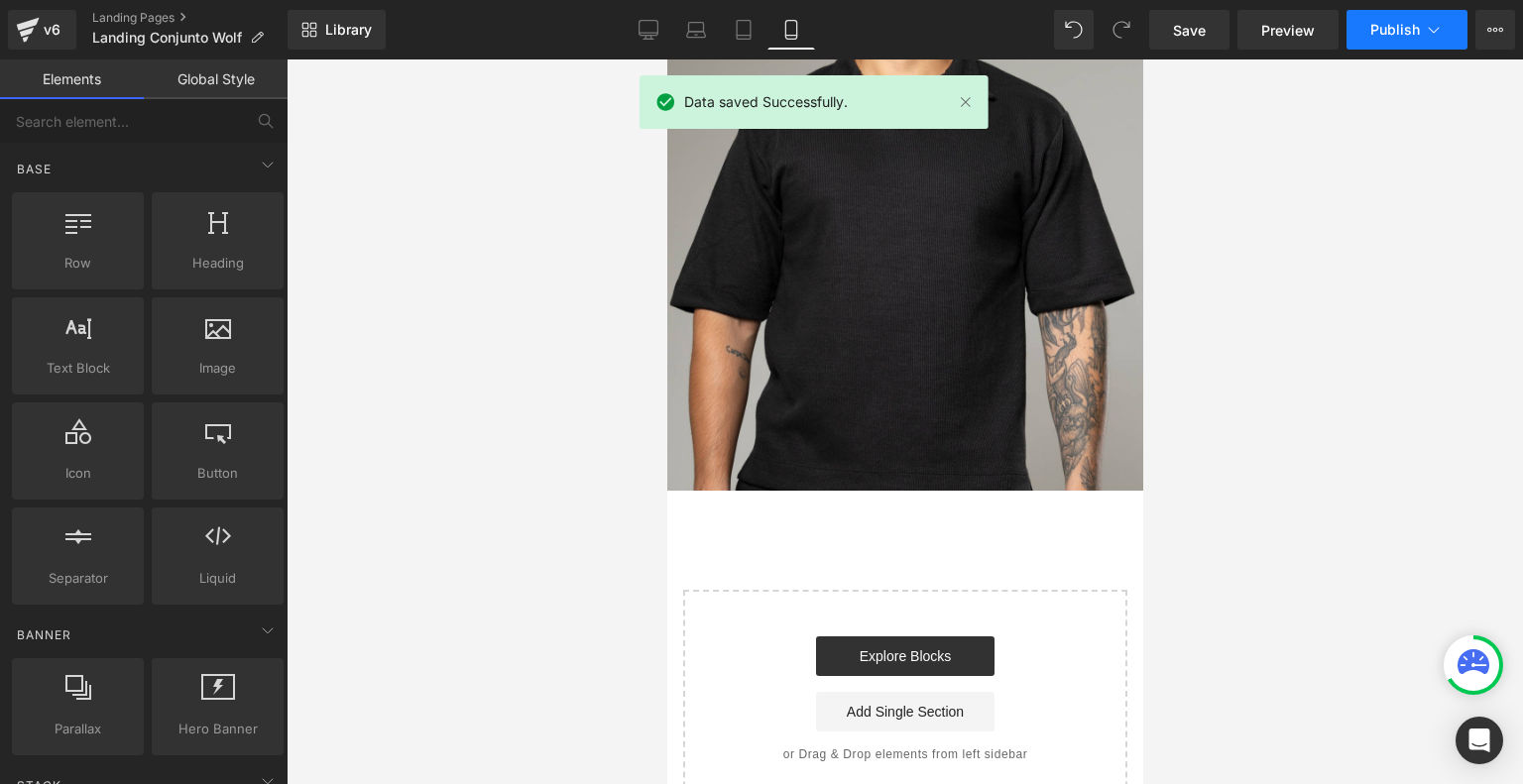 click 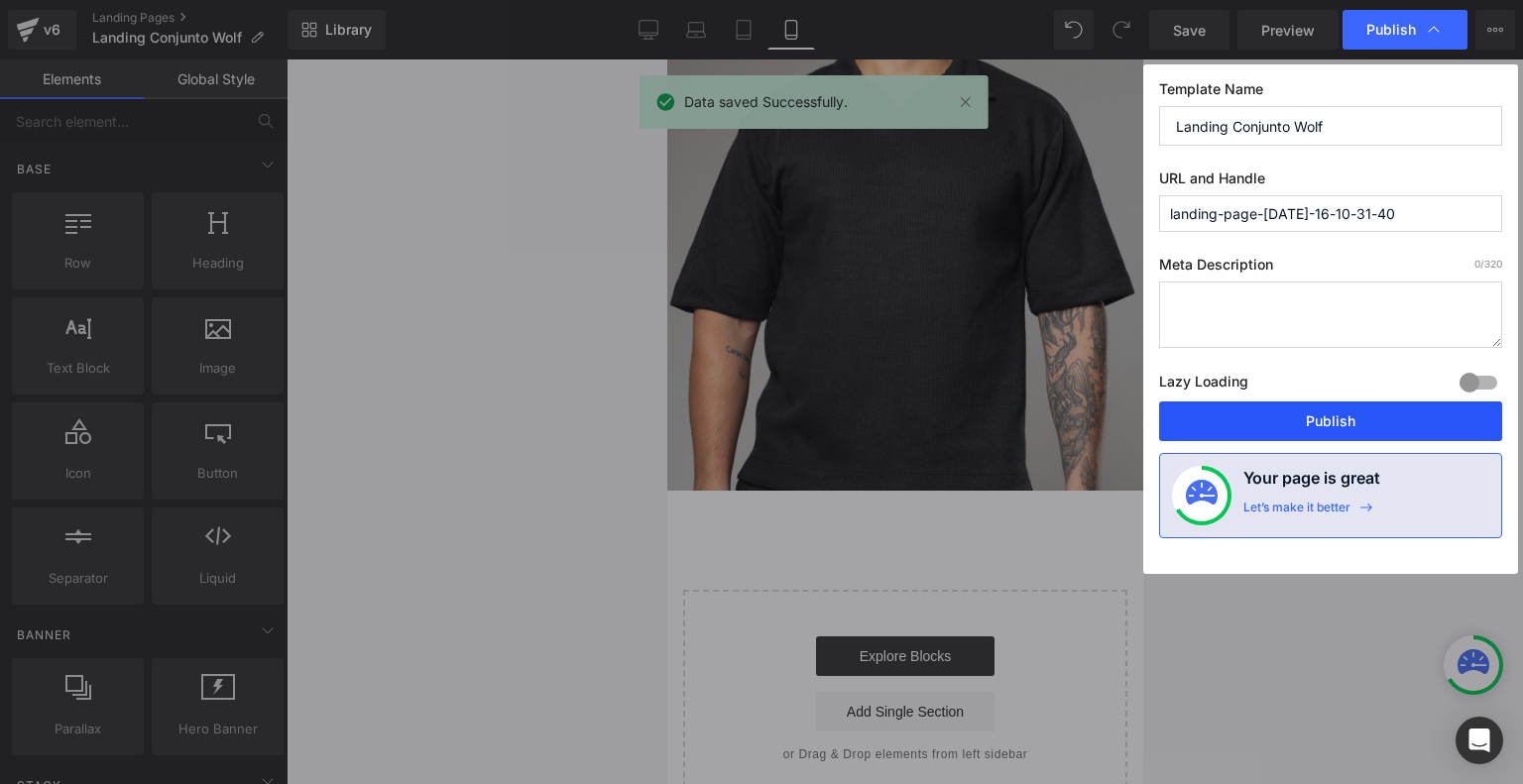 click on "Publish" at bounding box center [1331, 421] 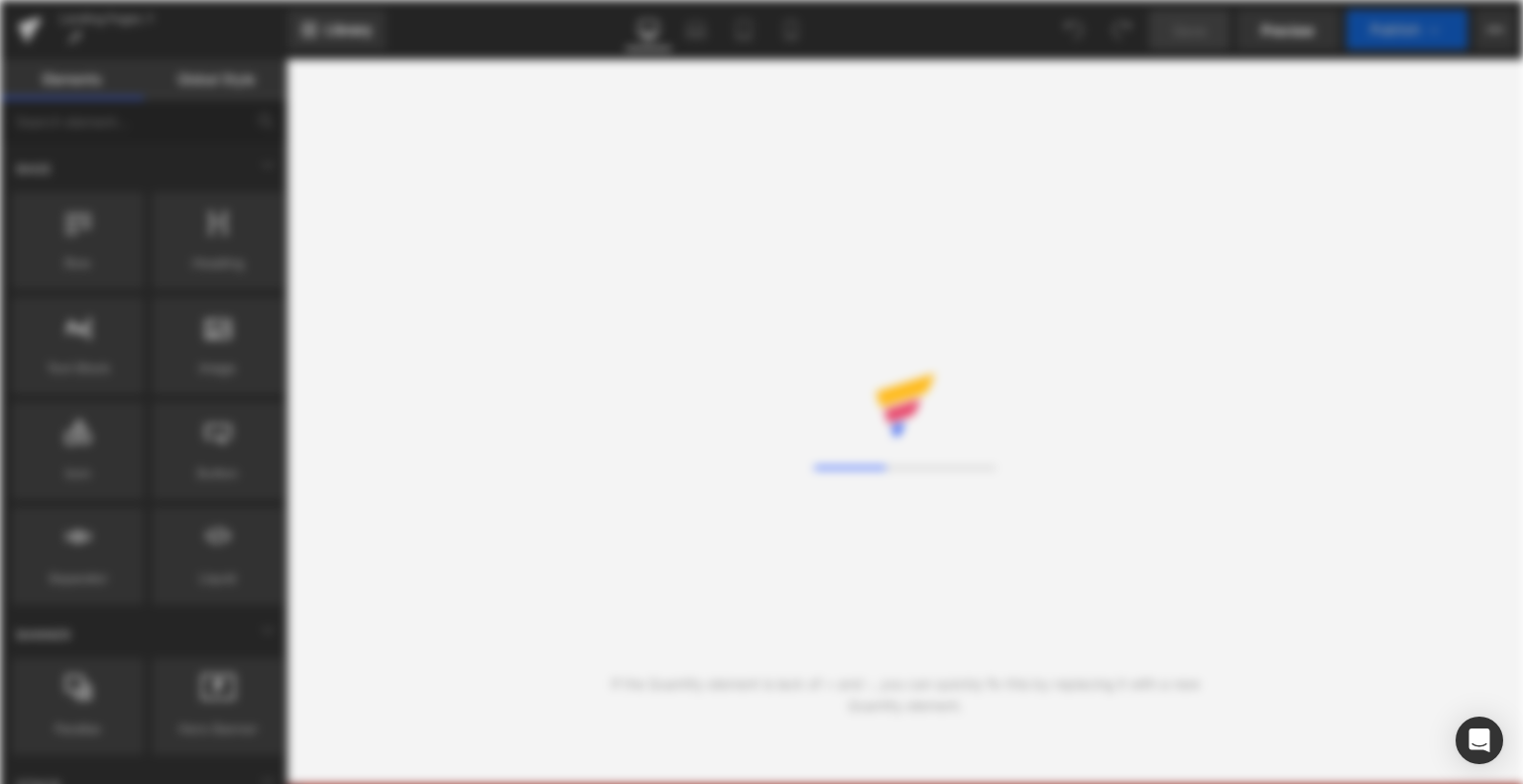 scroll, scrollTop: 0, scrollLeft: 0, axis: both 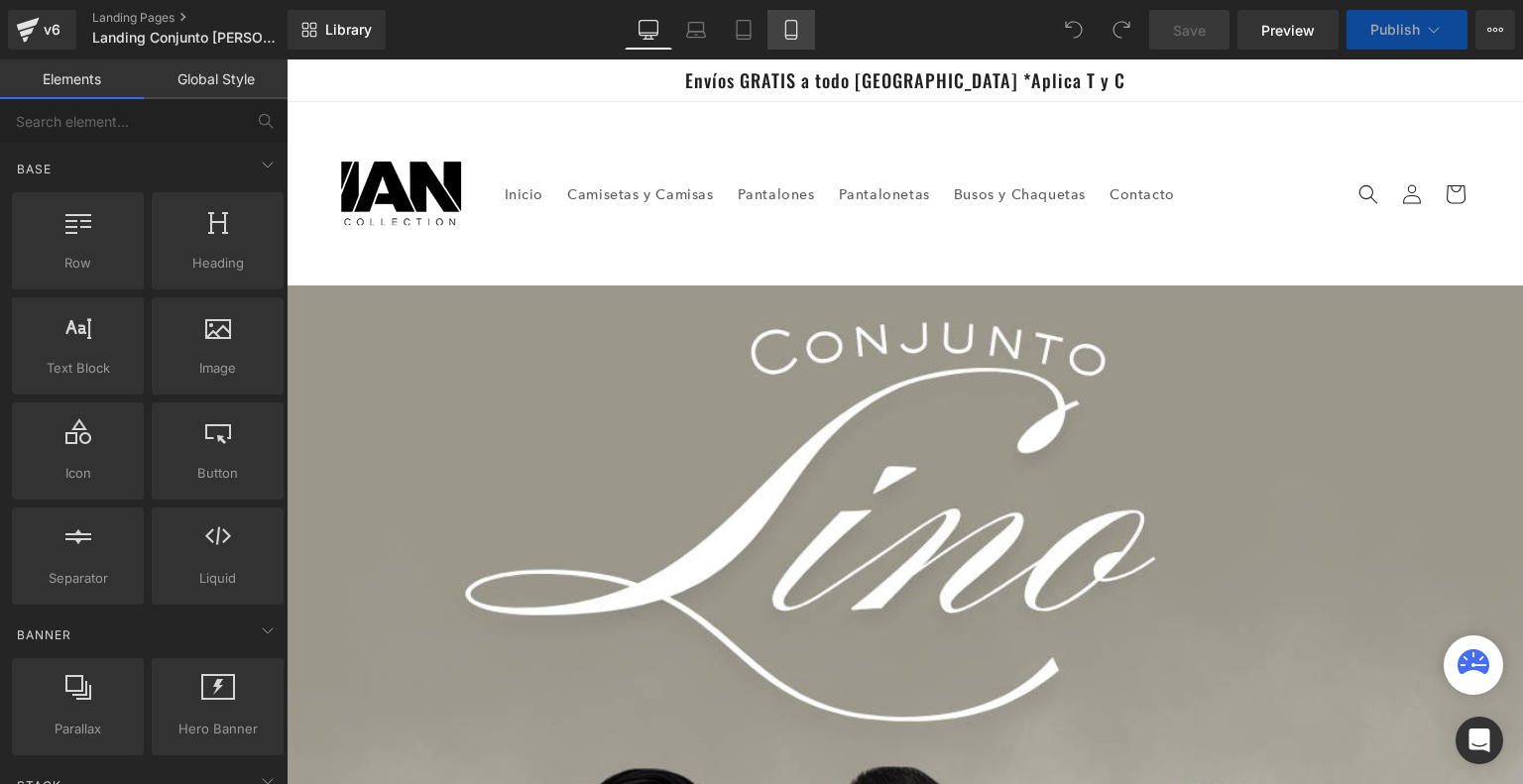 click on "Mobile" at bounding box center (791, 30) 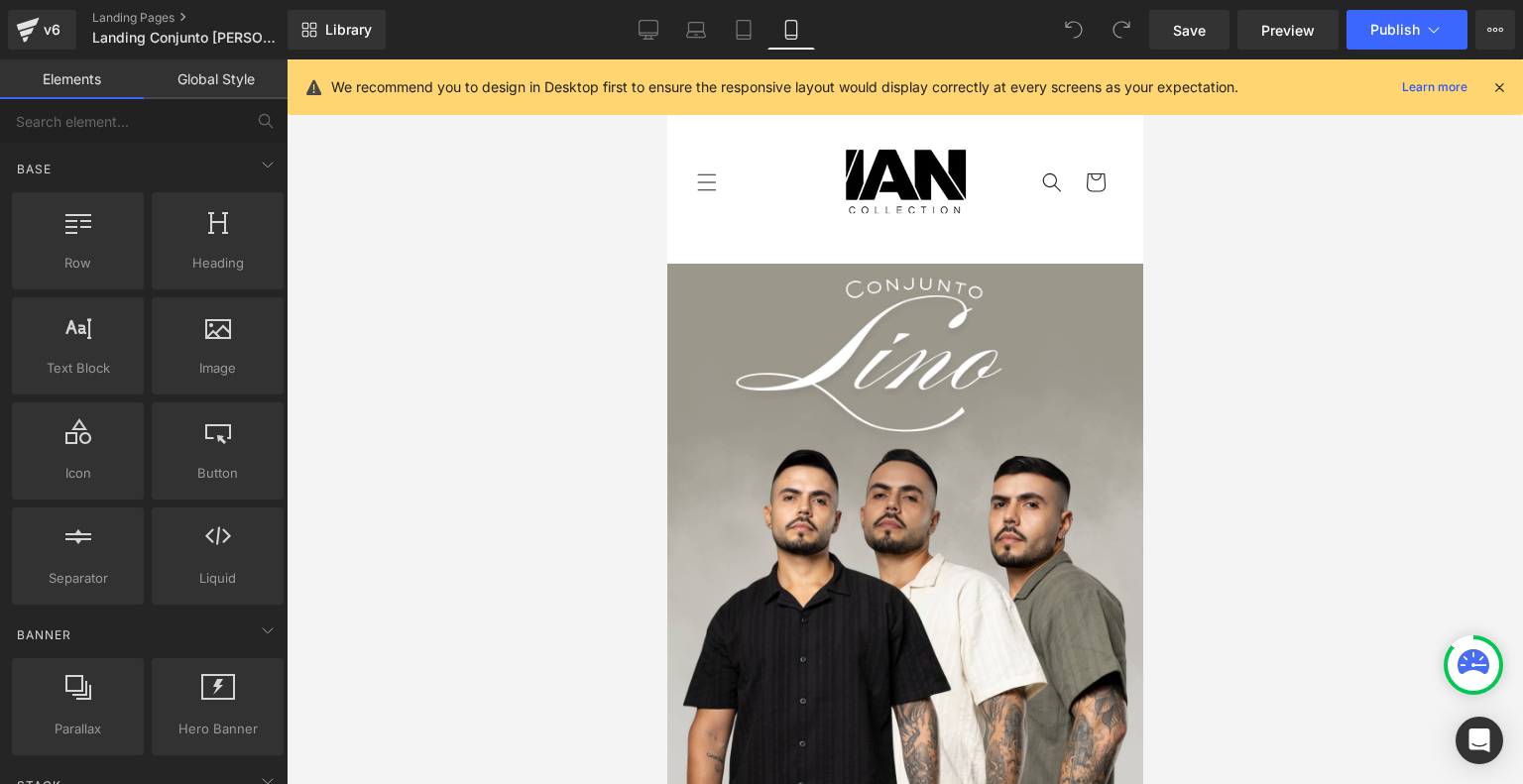 click at bounding box center [1499, 87] 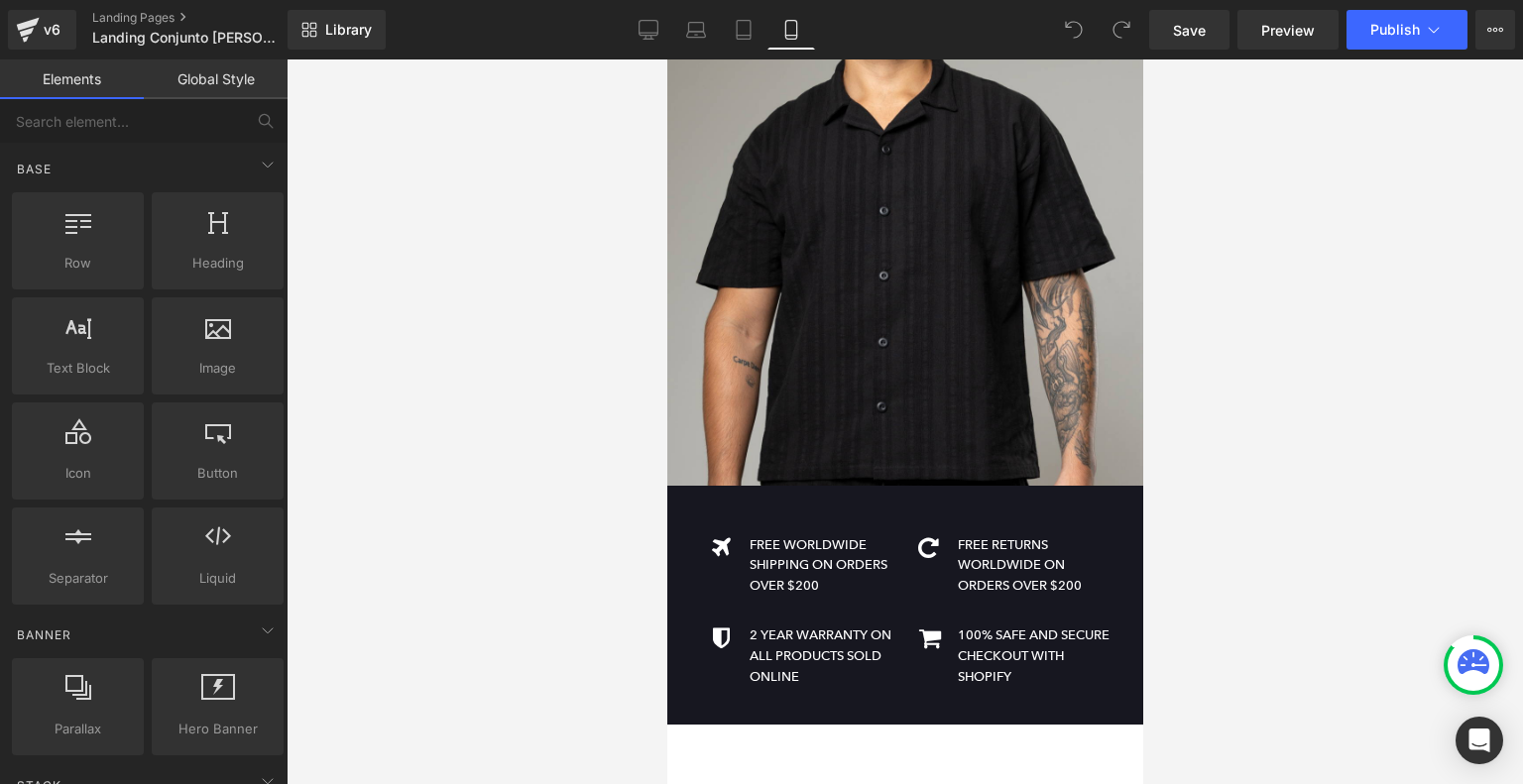 scroll, scrollTop: 4055, scrollLeft: 0, axis: vertical 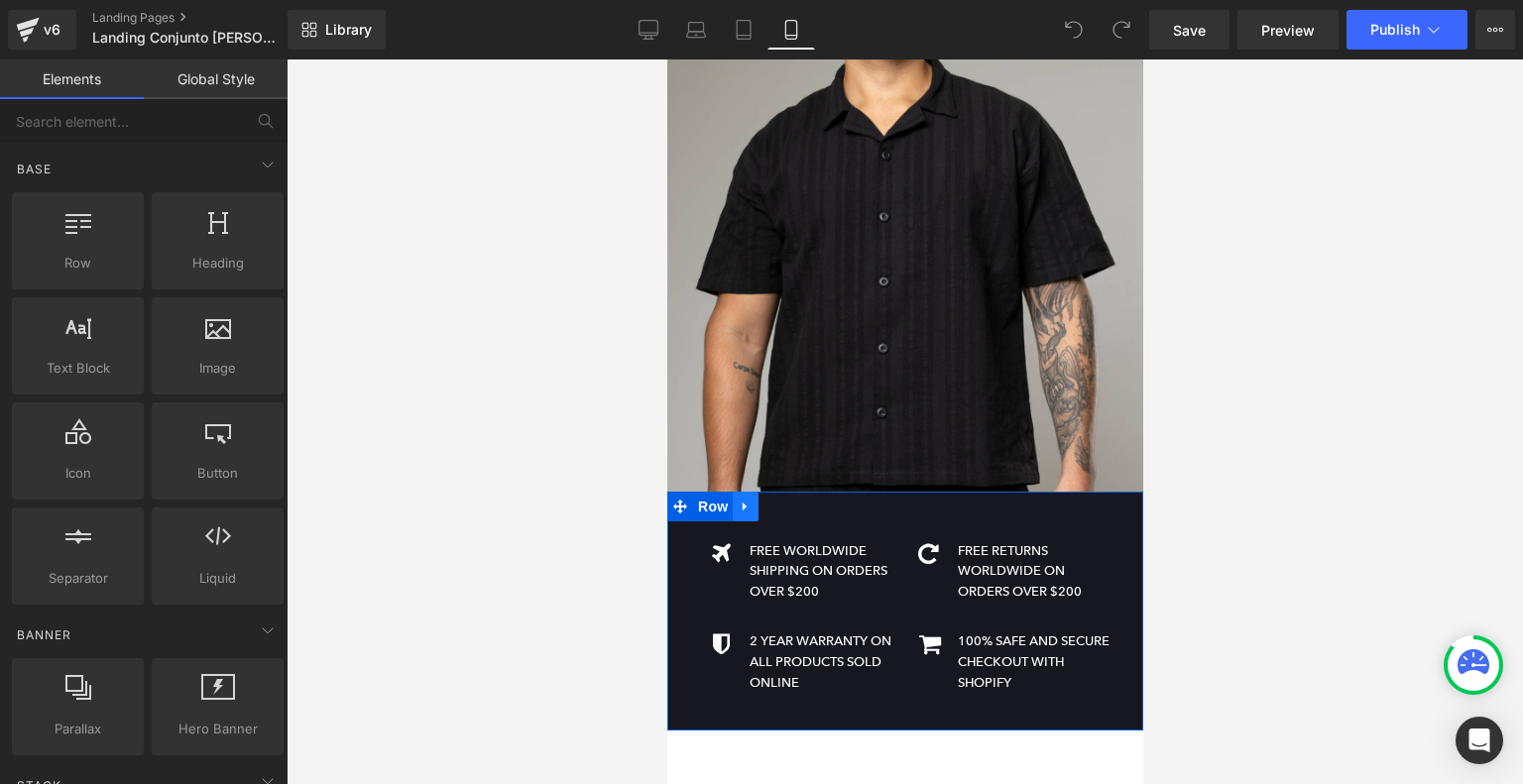 click at bounding box center (745, 506) 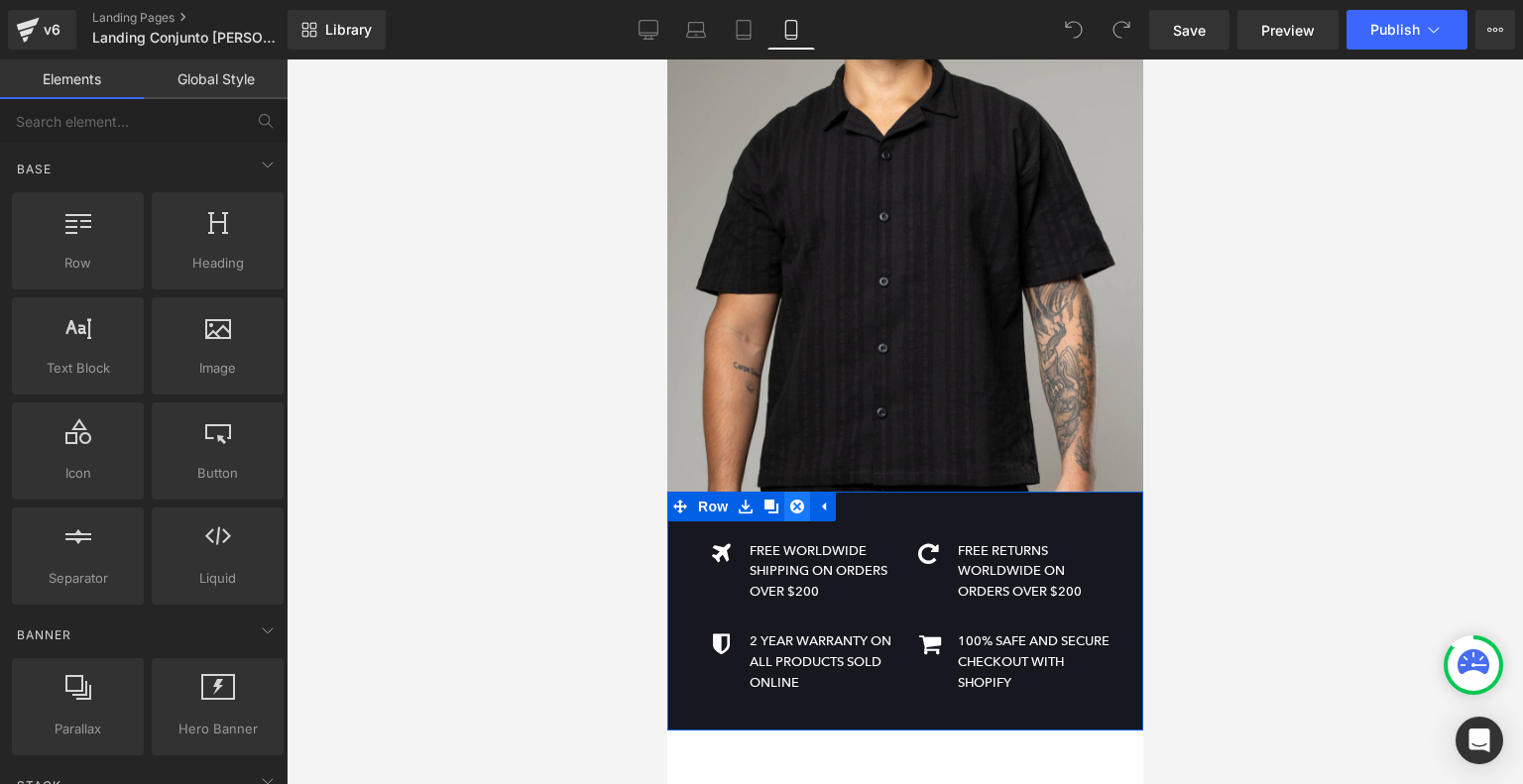 click at bounding box center (796, 506) 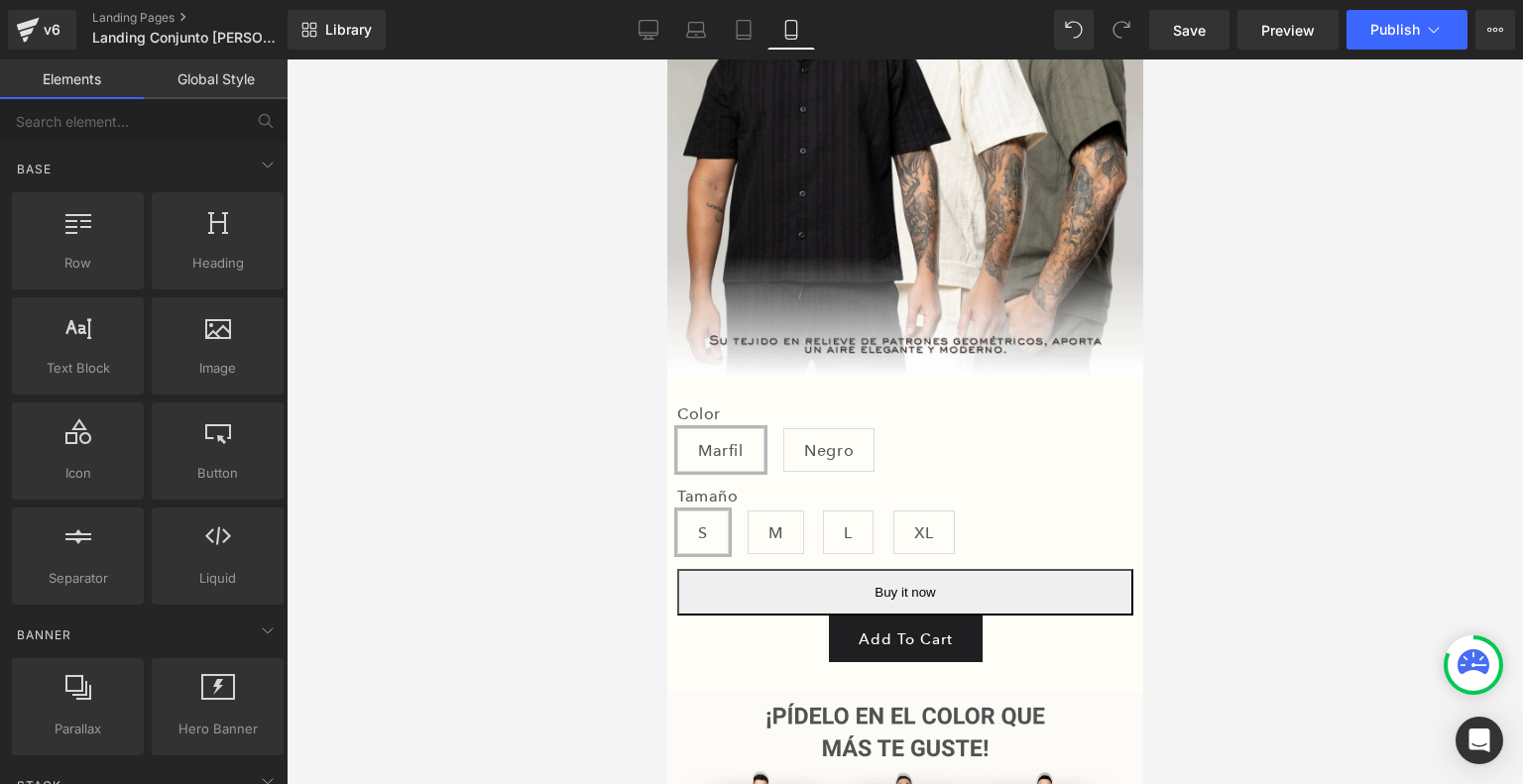 scroll, scrollTop: 633, scrollLeft: 0, axis: vertical 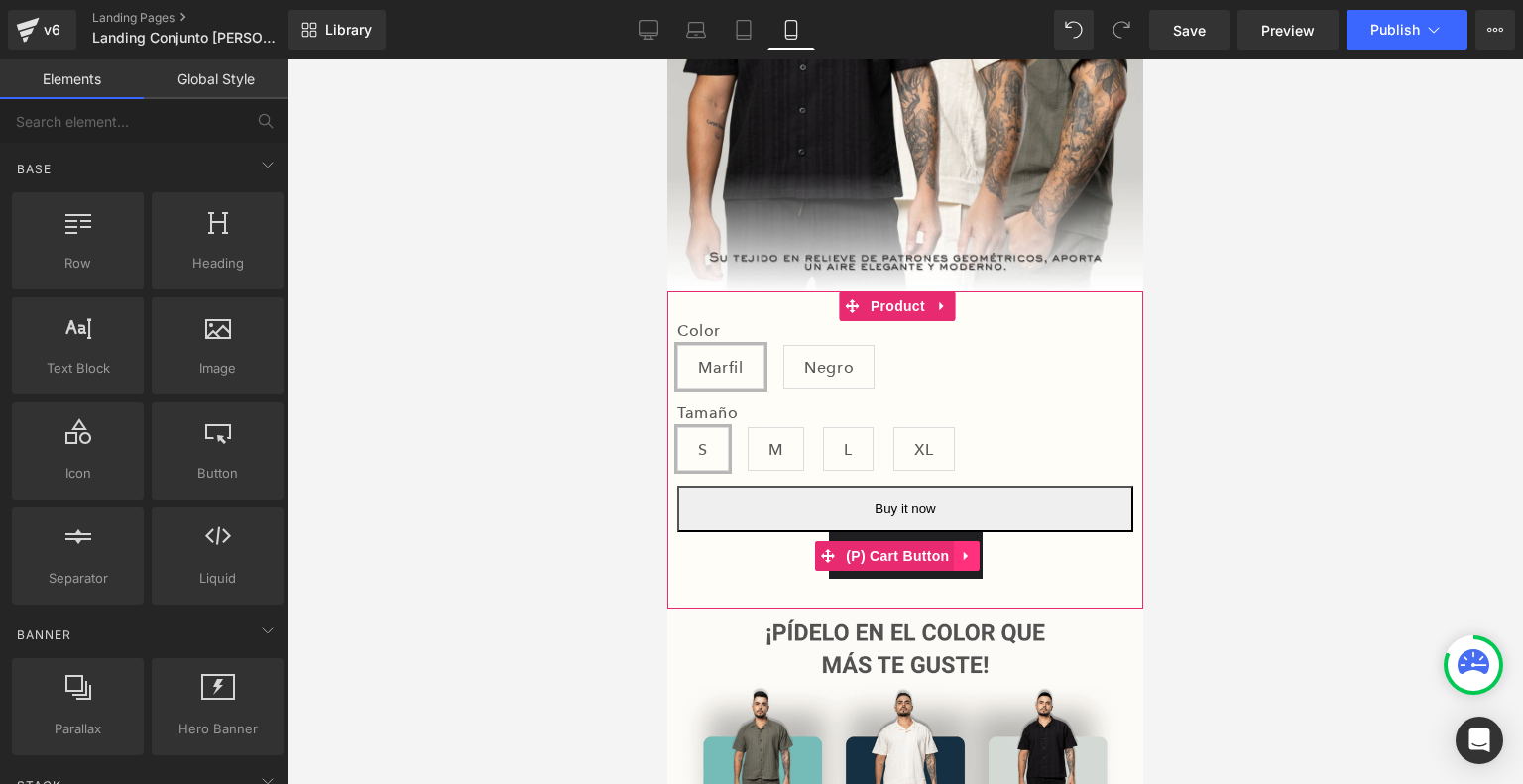 click 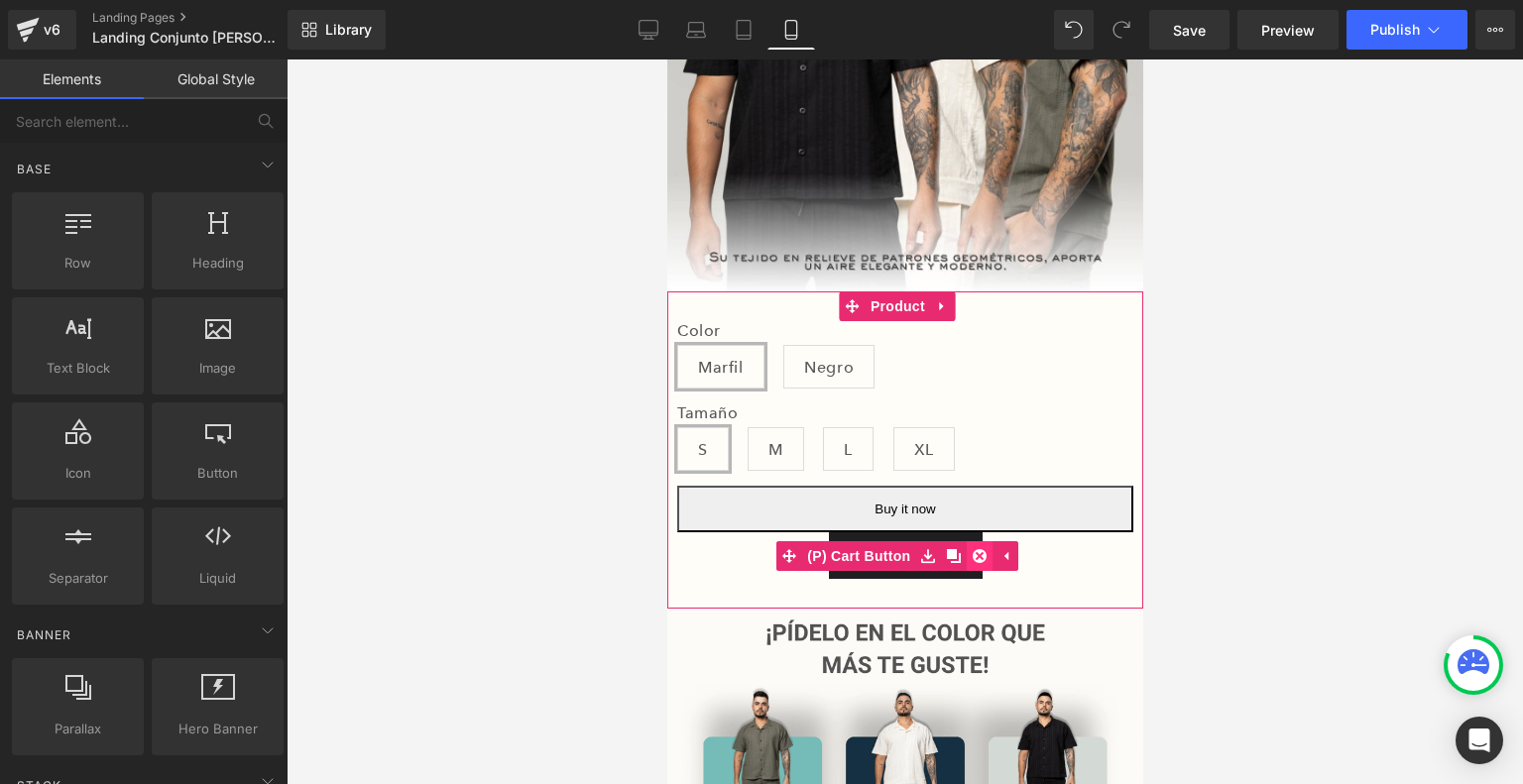 click 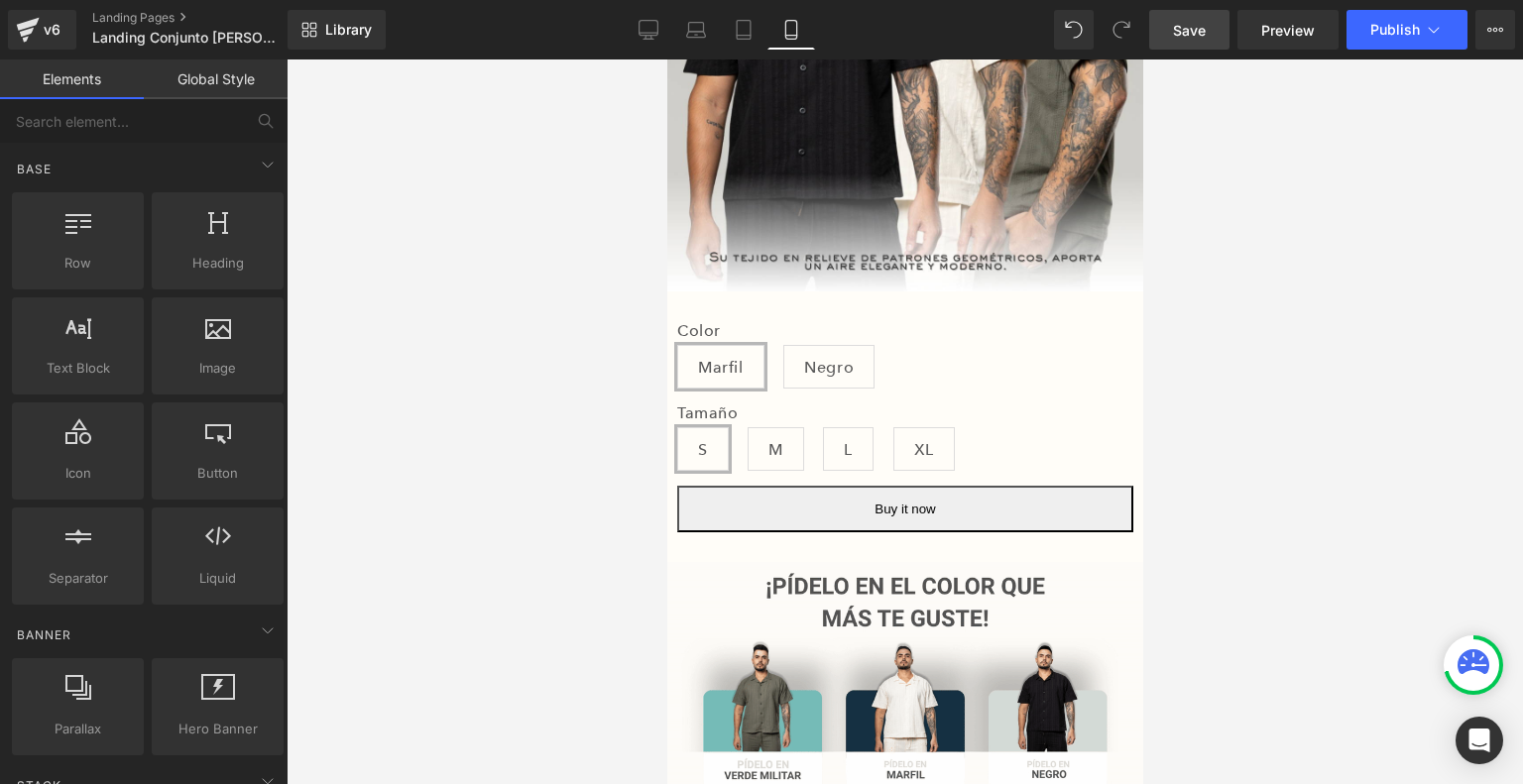 click on "Save" at bounding box center [1189, 30] 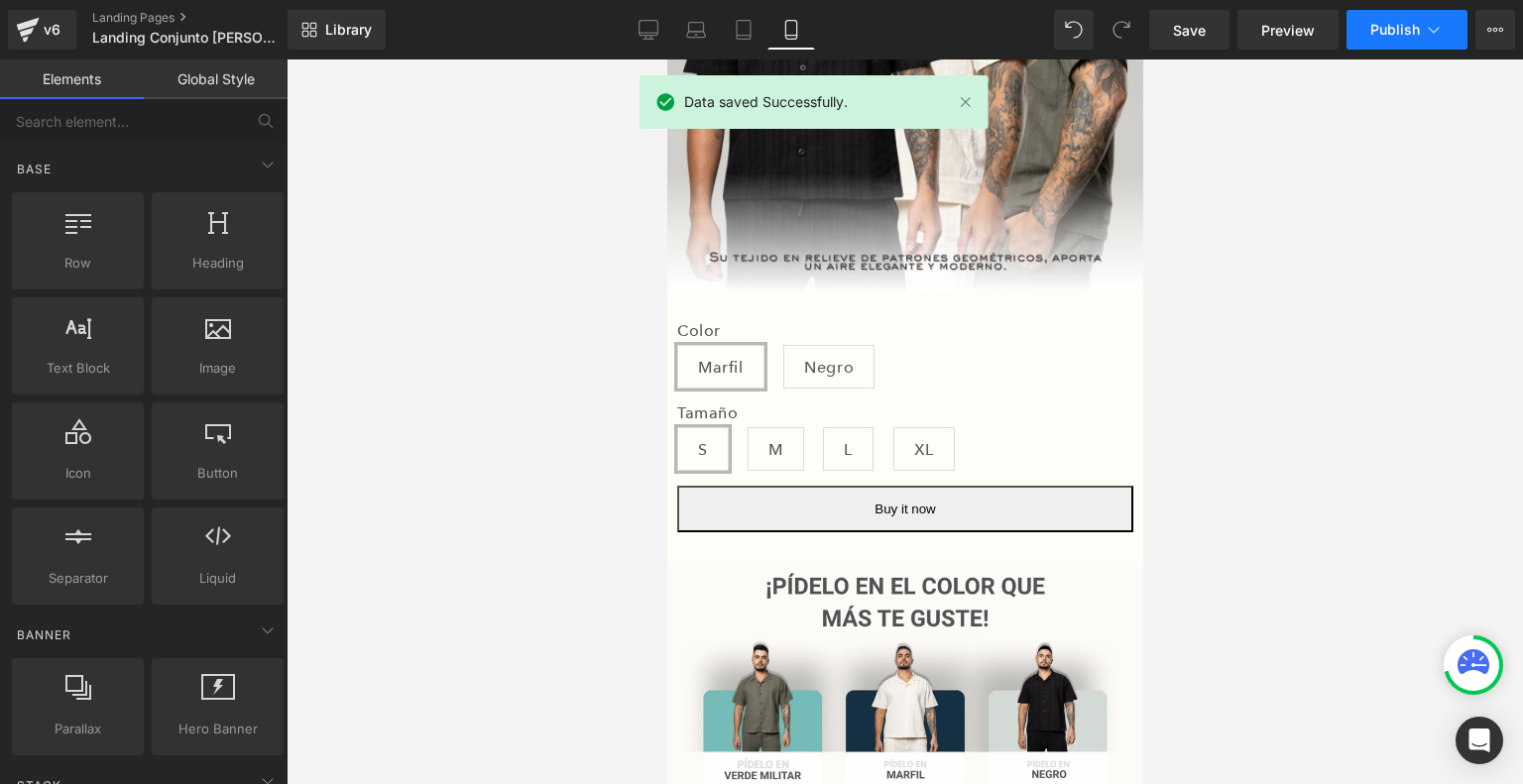 click on "Publish" at bounding box center [1395, 30] 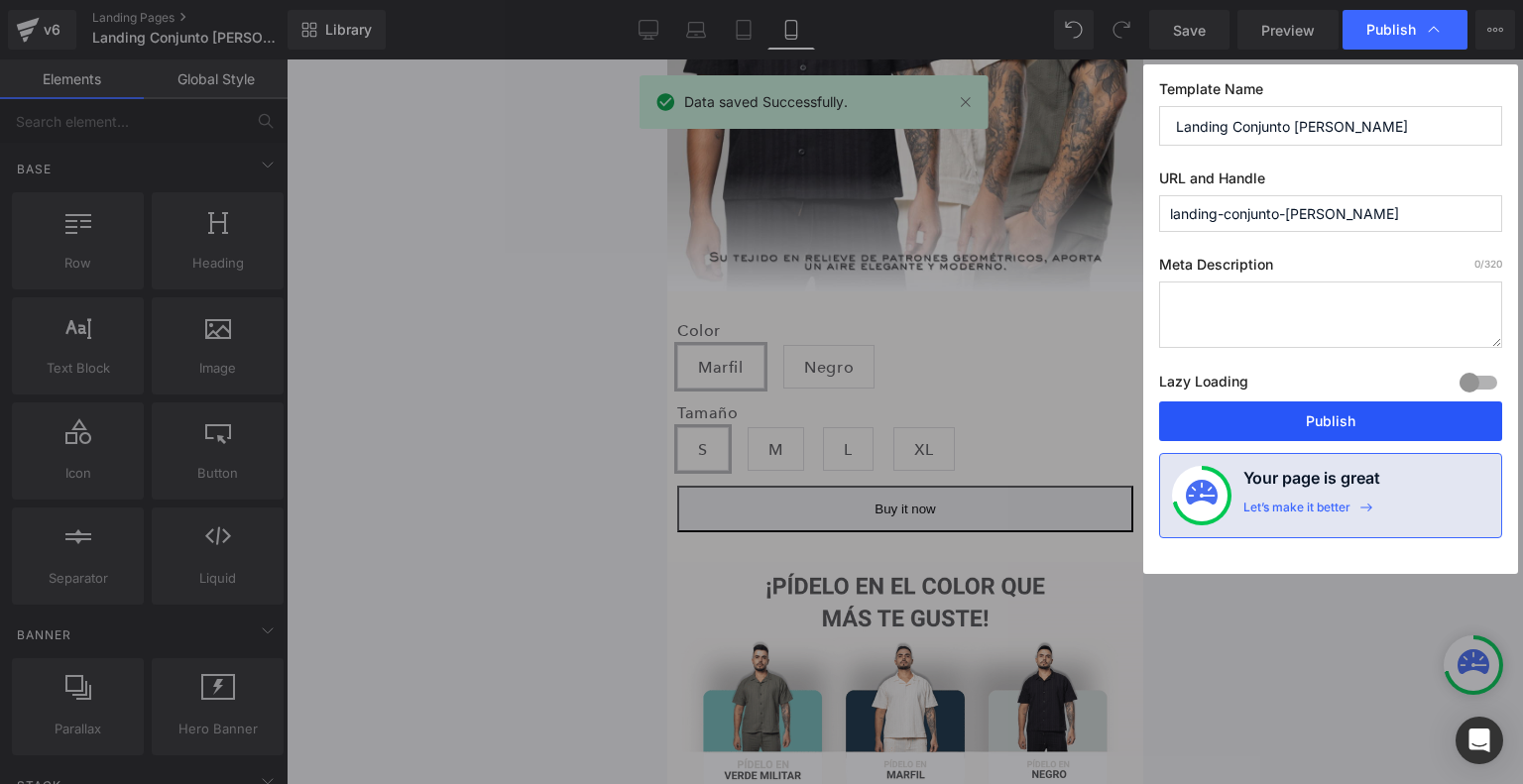click on "Publish" at bounding box center (1331, 421) 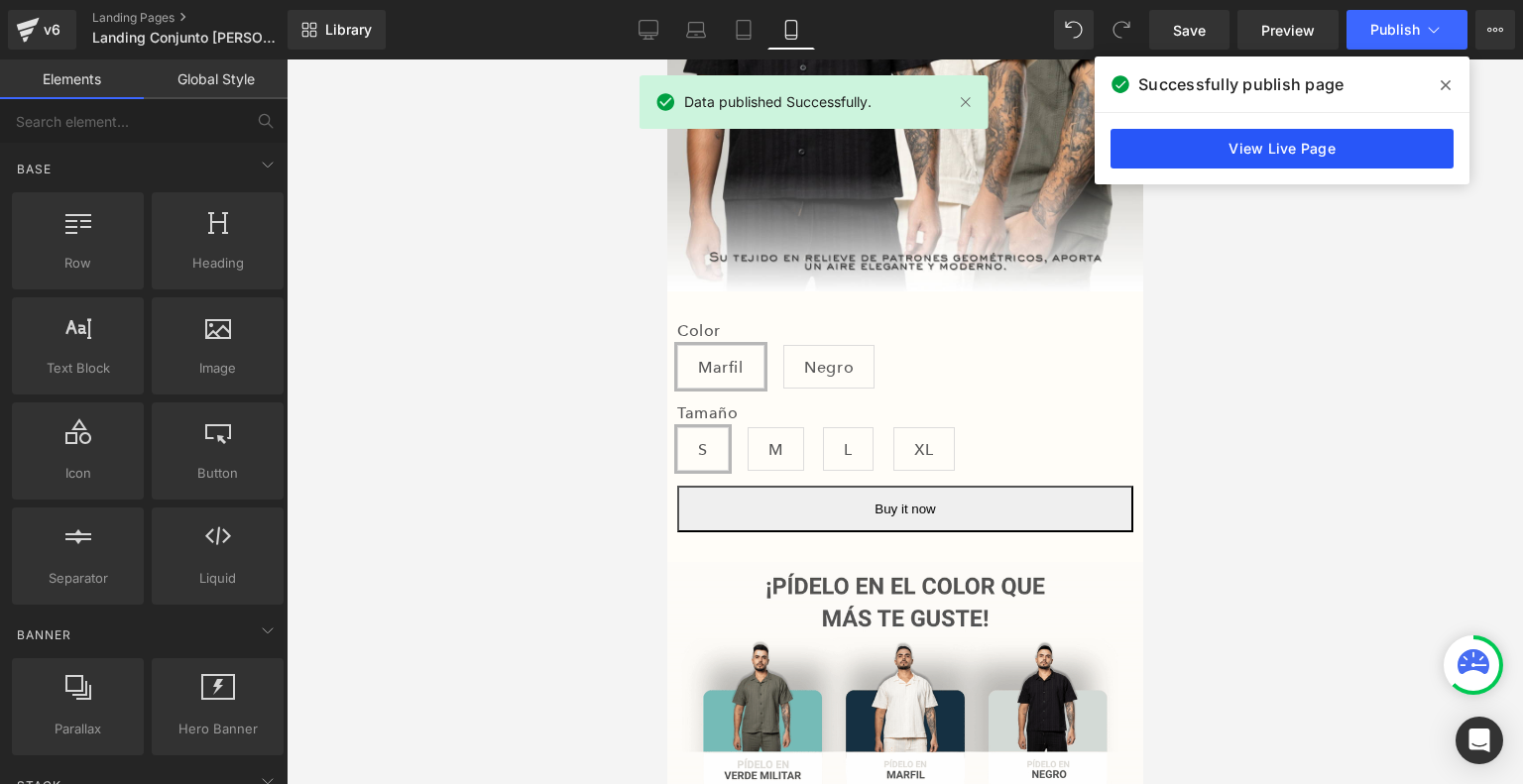 click on "View Live Page" at bounding box center [1282, 149] 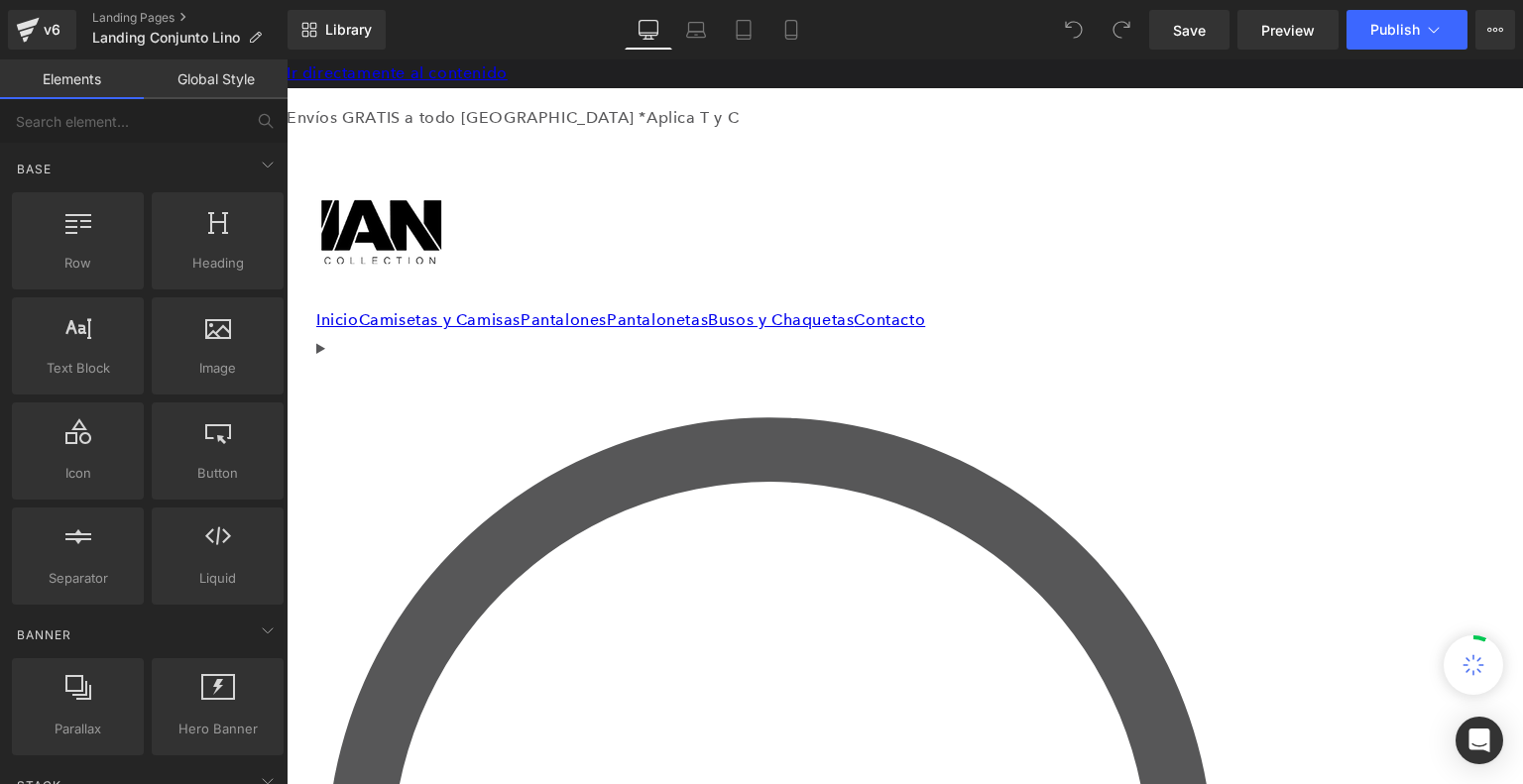 scroll, scrollTop: 0, scrollLeft: 0, axis: both 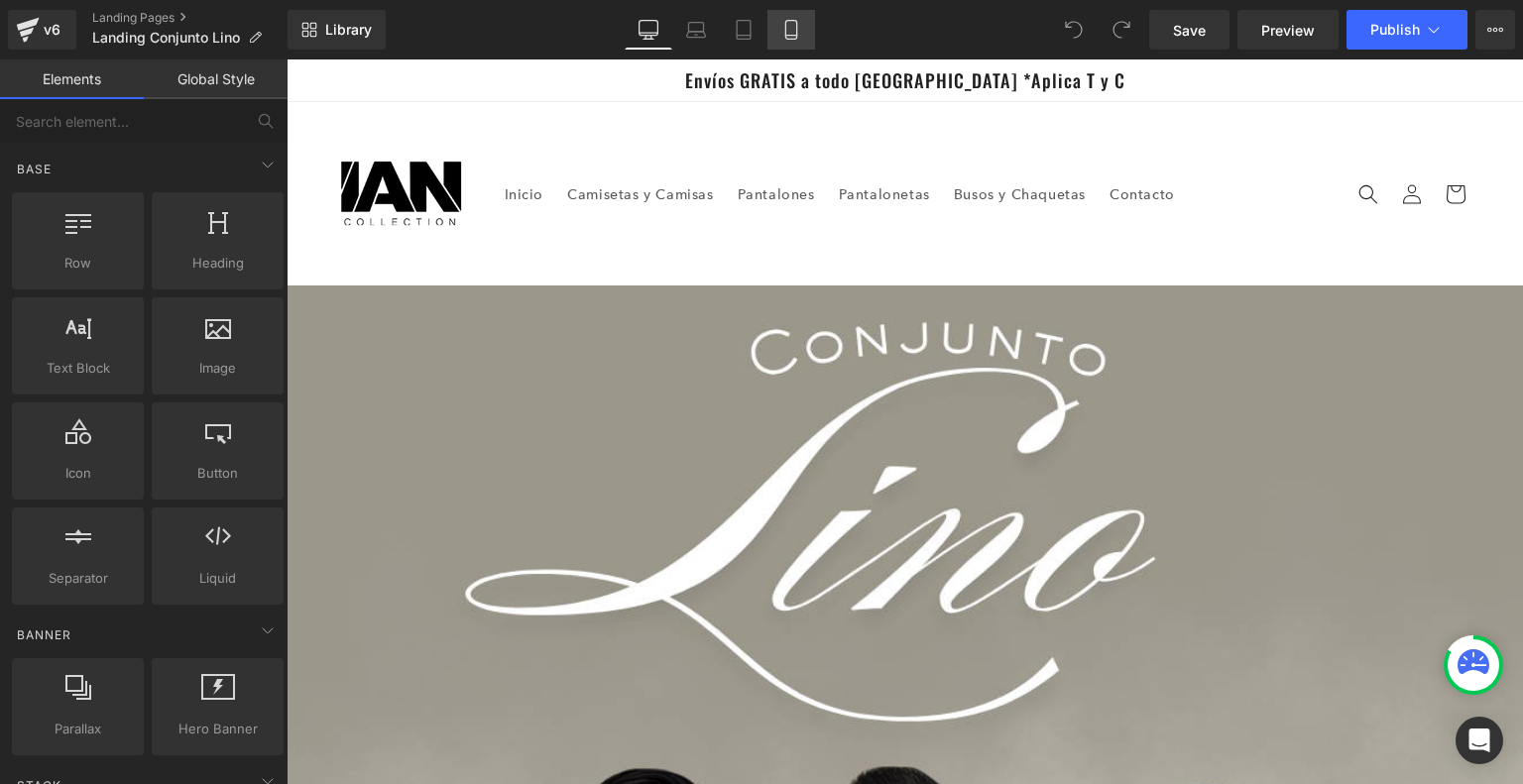 click 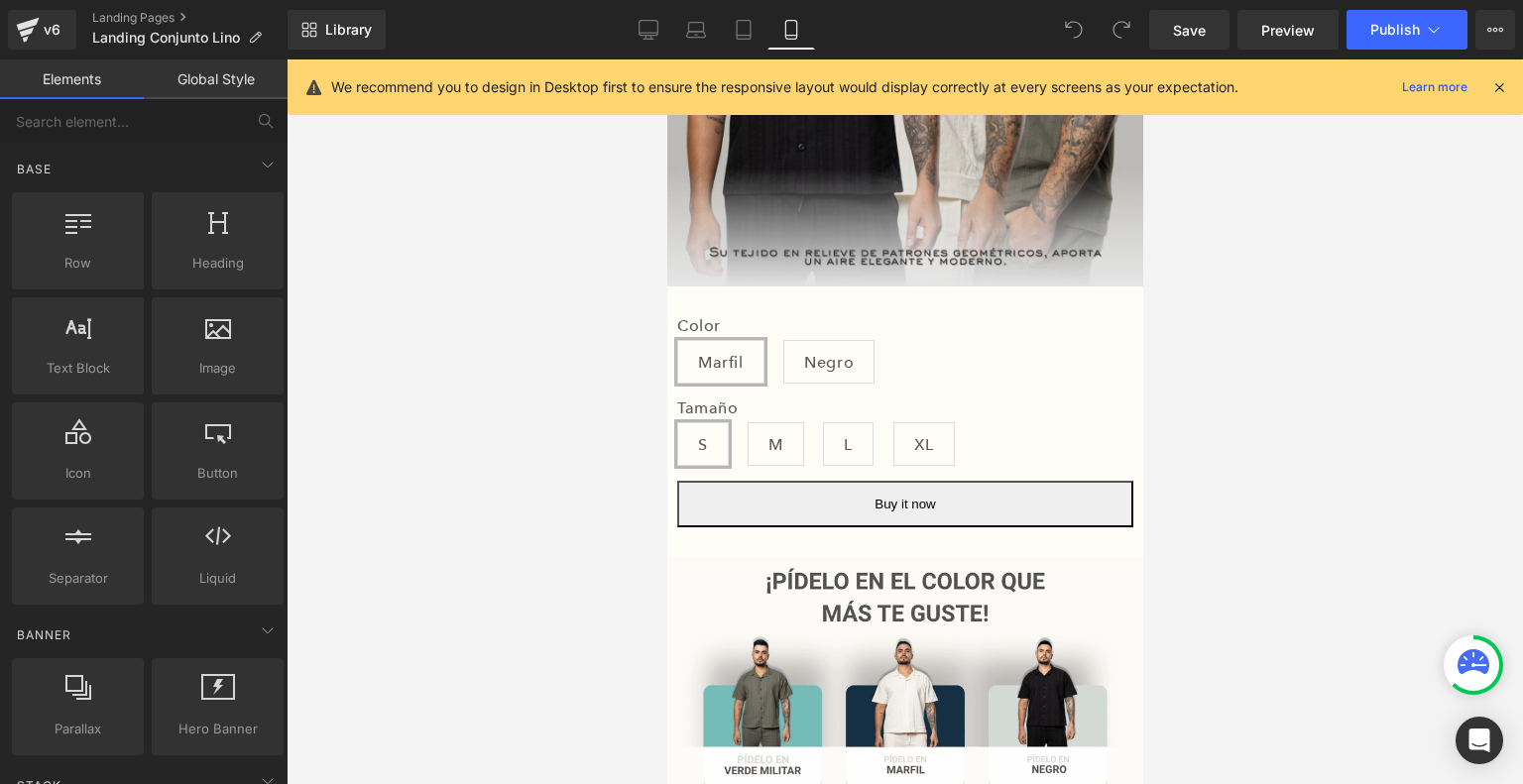 scroll, scrollTop: 638, scrollLeft: 0, axis: vertical 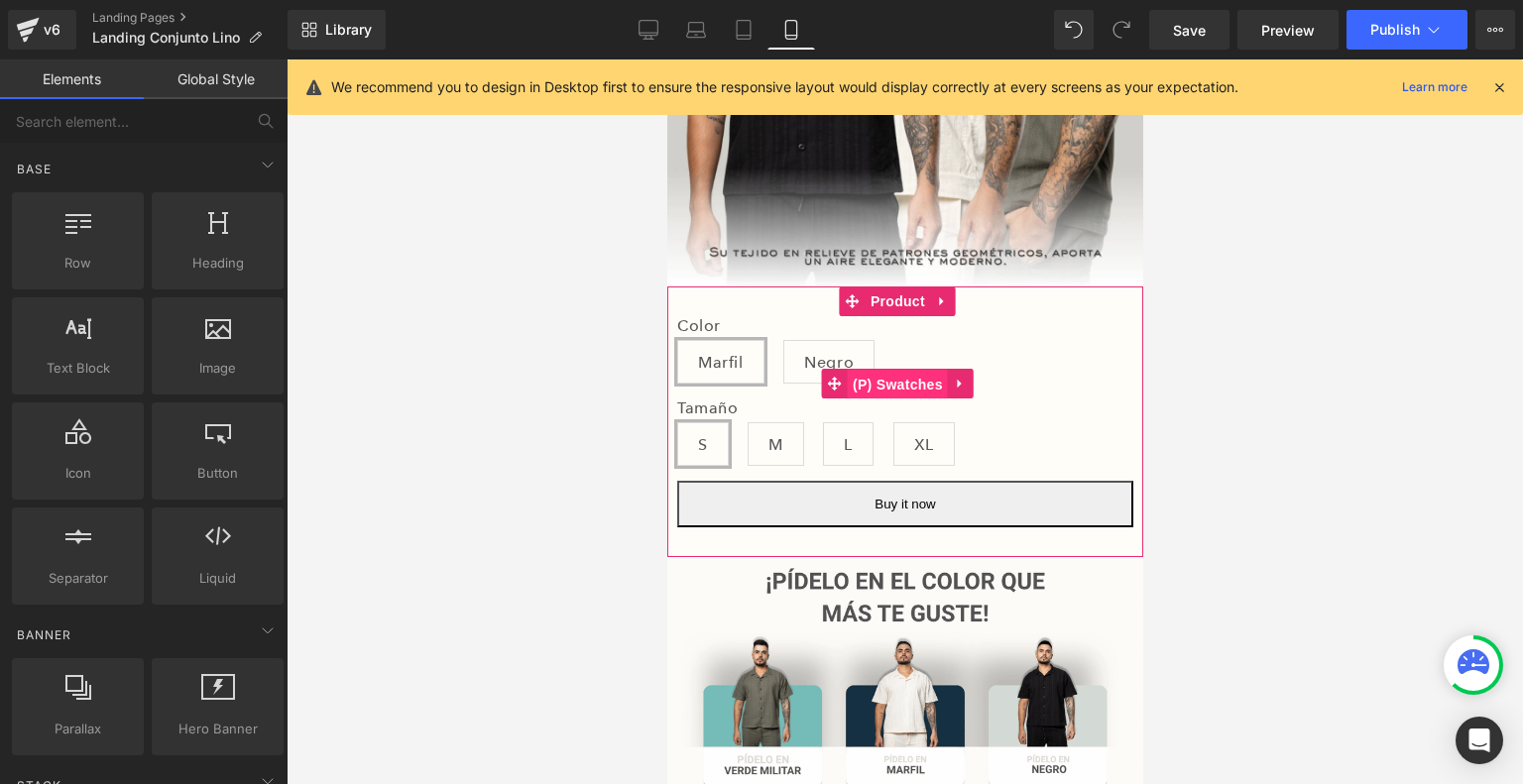 click on "(P) Swatches" at bounding box center (896, 385) 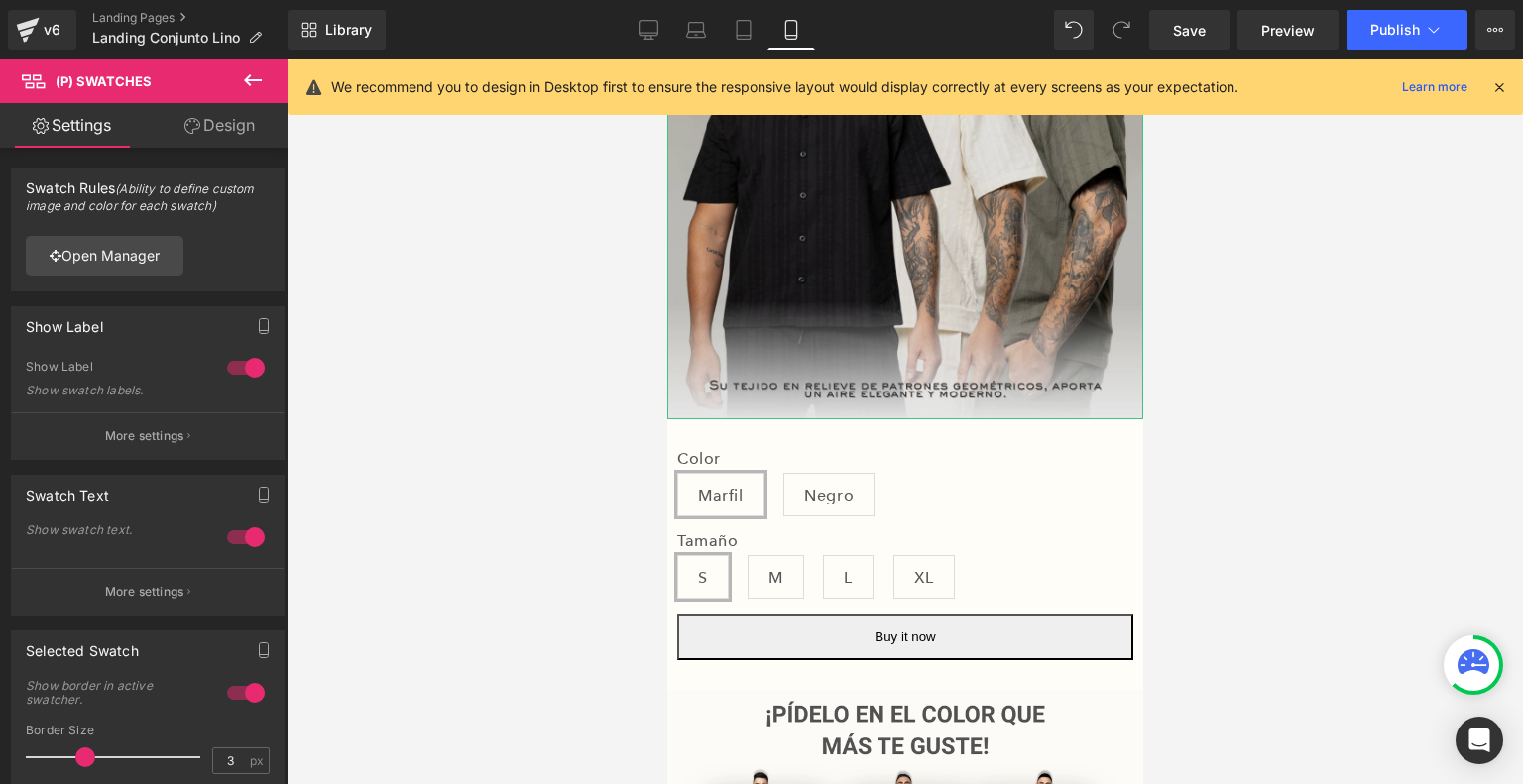 scroll, scrollTop: 504, scrollLeft: 0, axis: vertical 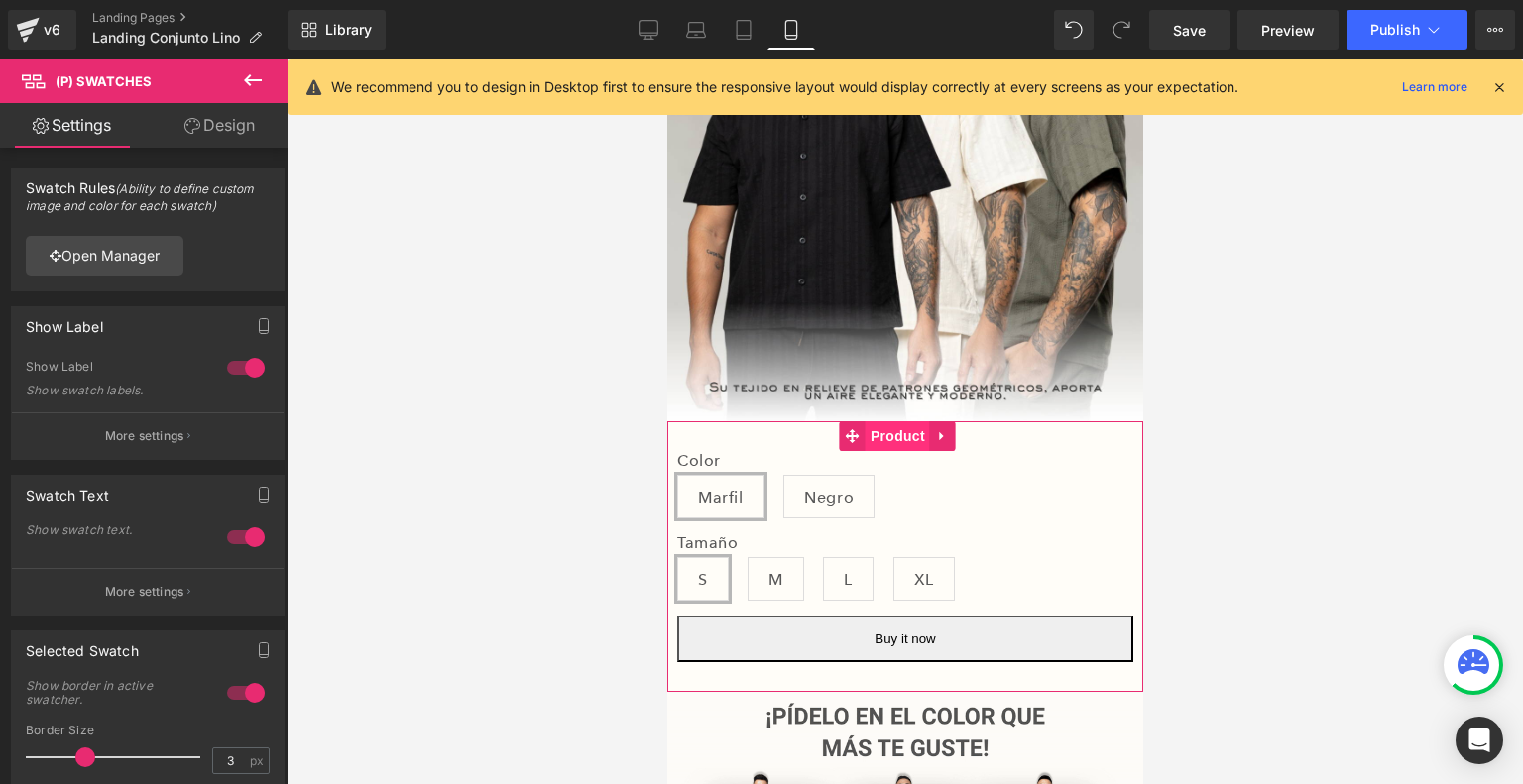 click on "Product" at bounding box center [896, 436] 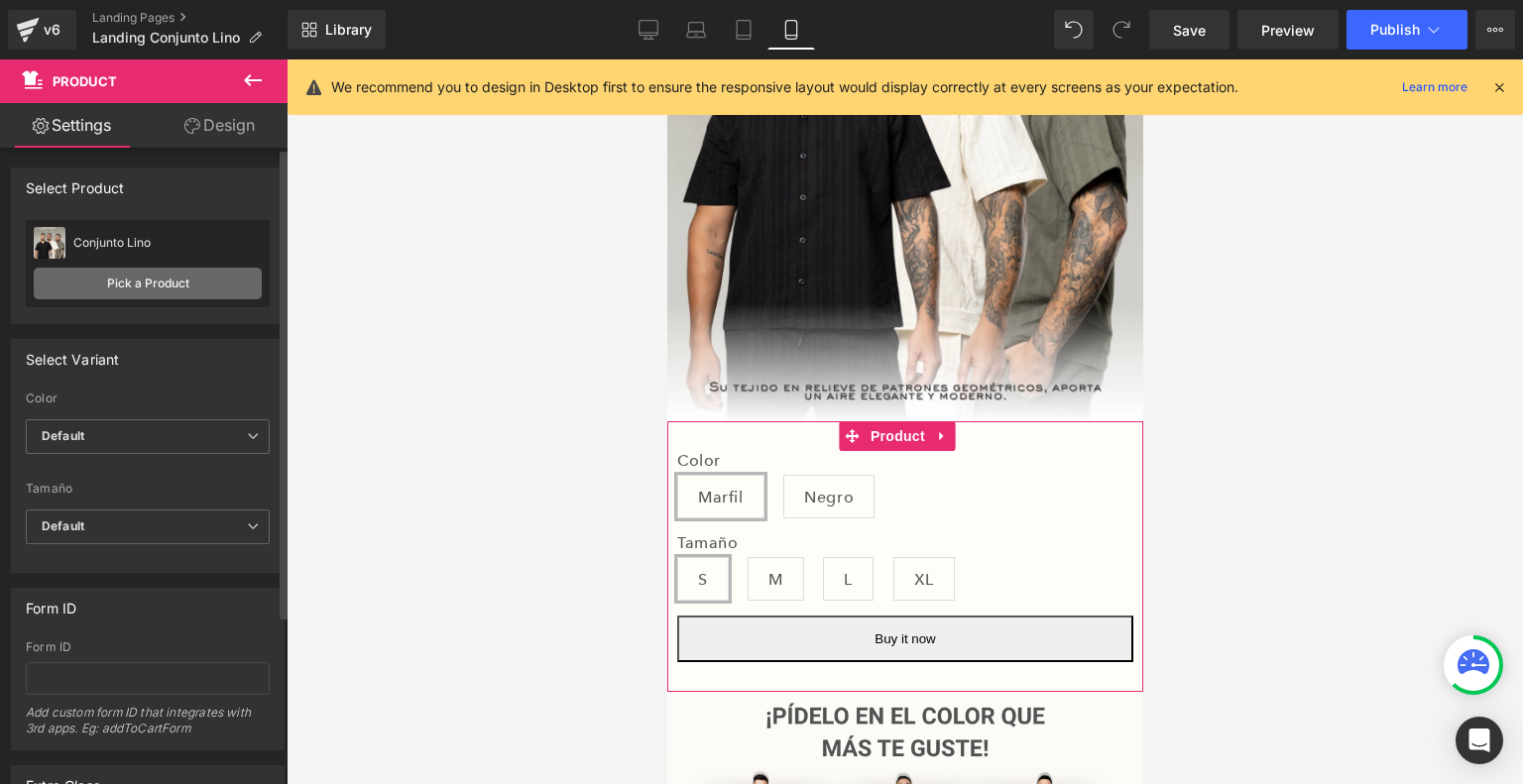 click on "Pick a Product" at bounding box center [148, 283] 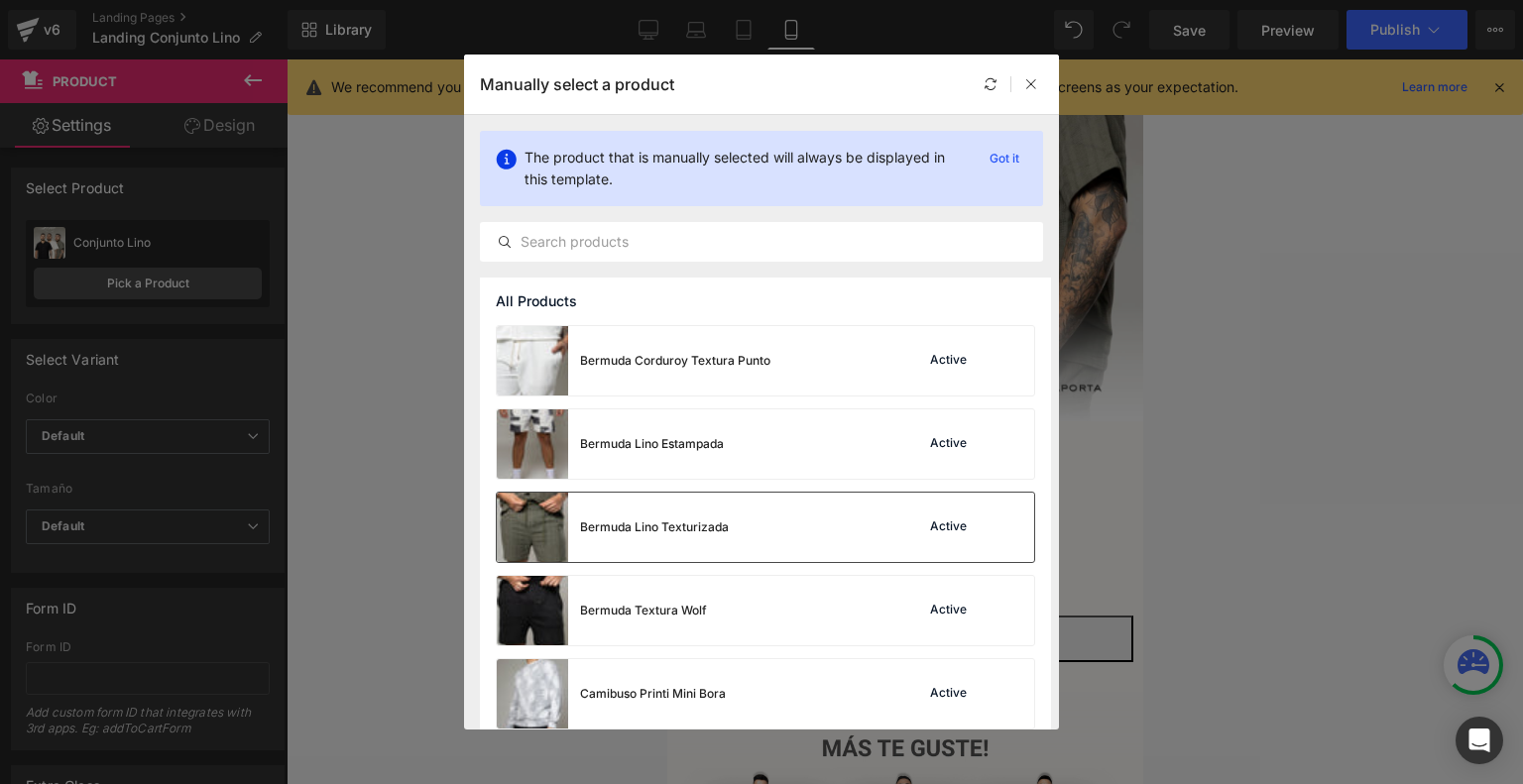 scroll, scrollTop: 95, scrollLeft: 0, axis: vertical 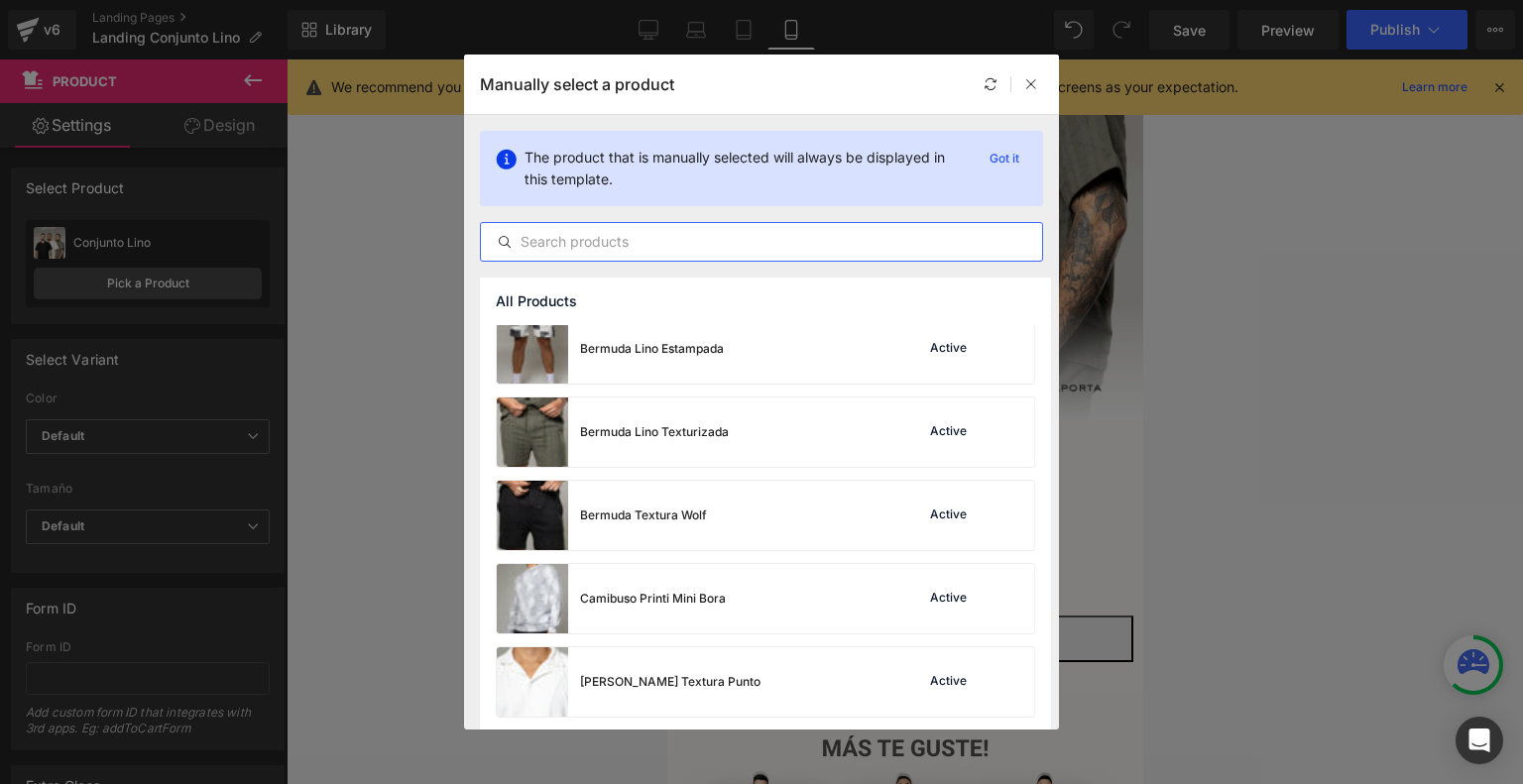 click at bounding box center (762, 242) 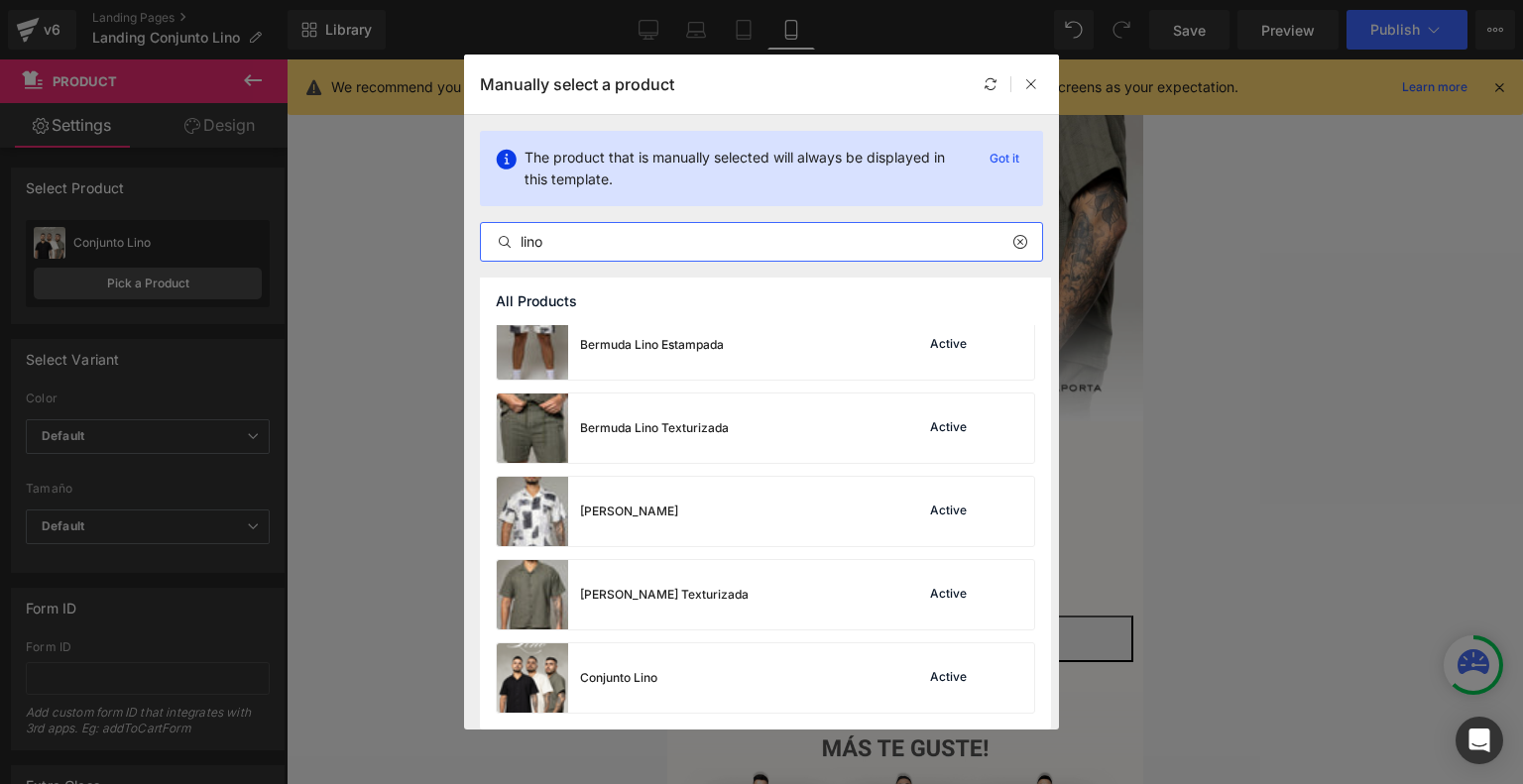 scroll, scrollTop: 16, scrollLeft: 0, axis: vertical 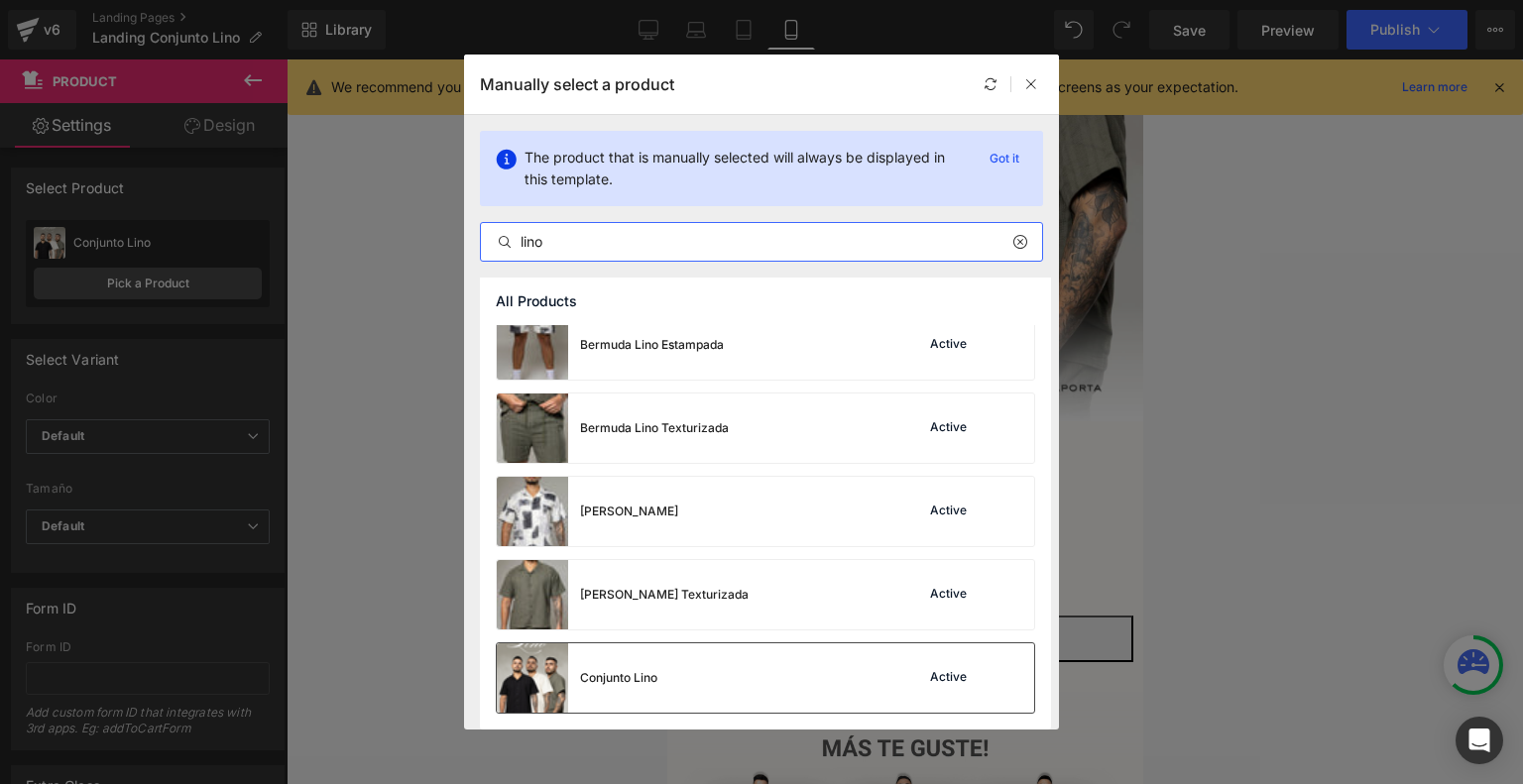 type on "lino" 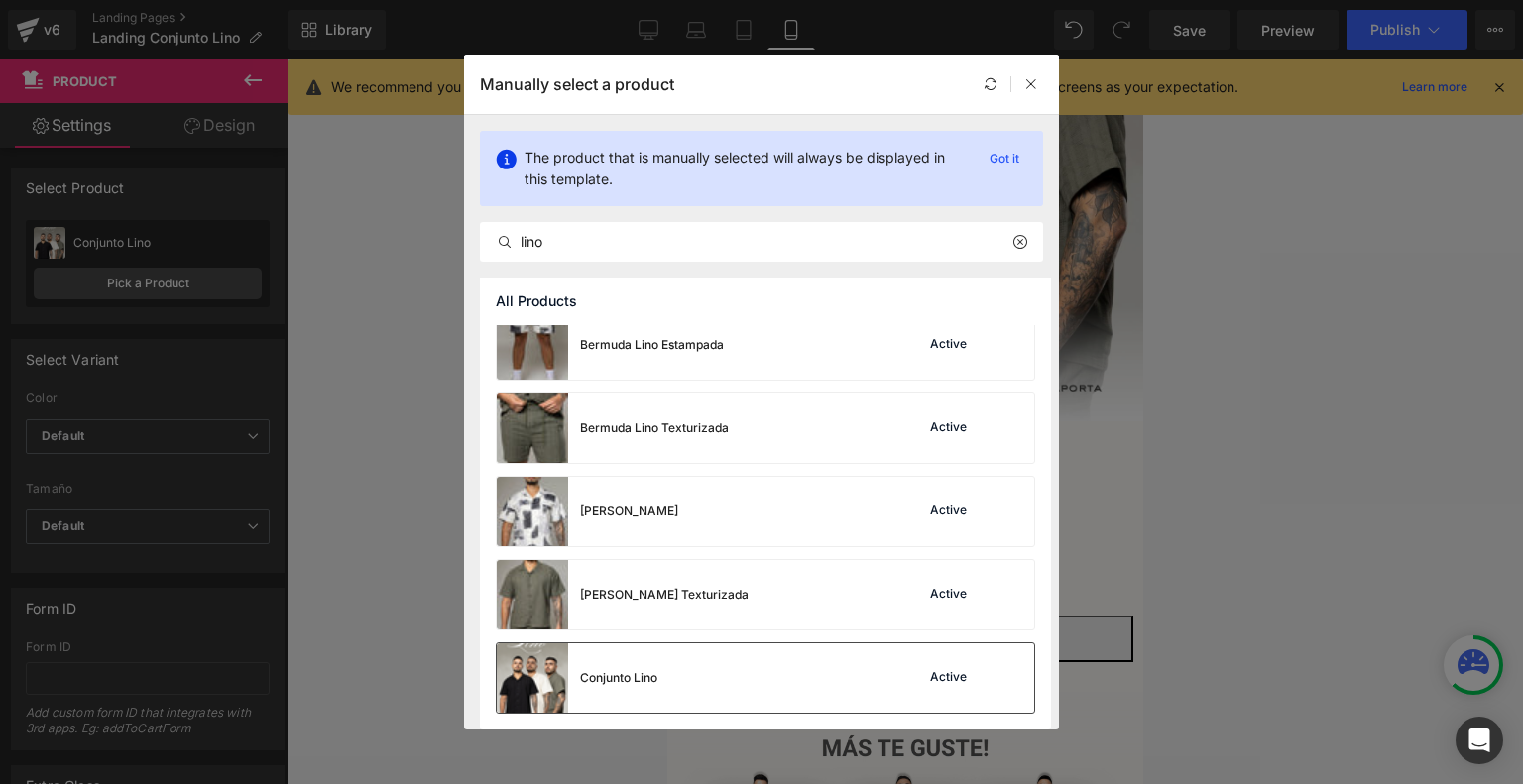 click on "Conjunto Lino Active" at bounding box center [765, 678] 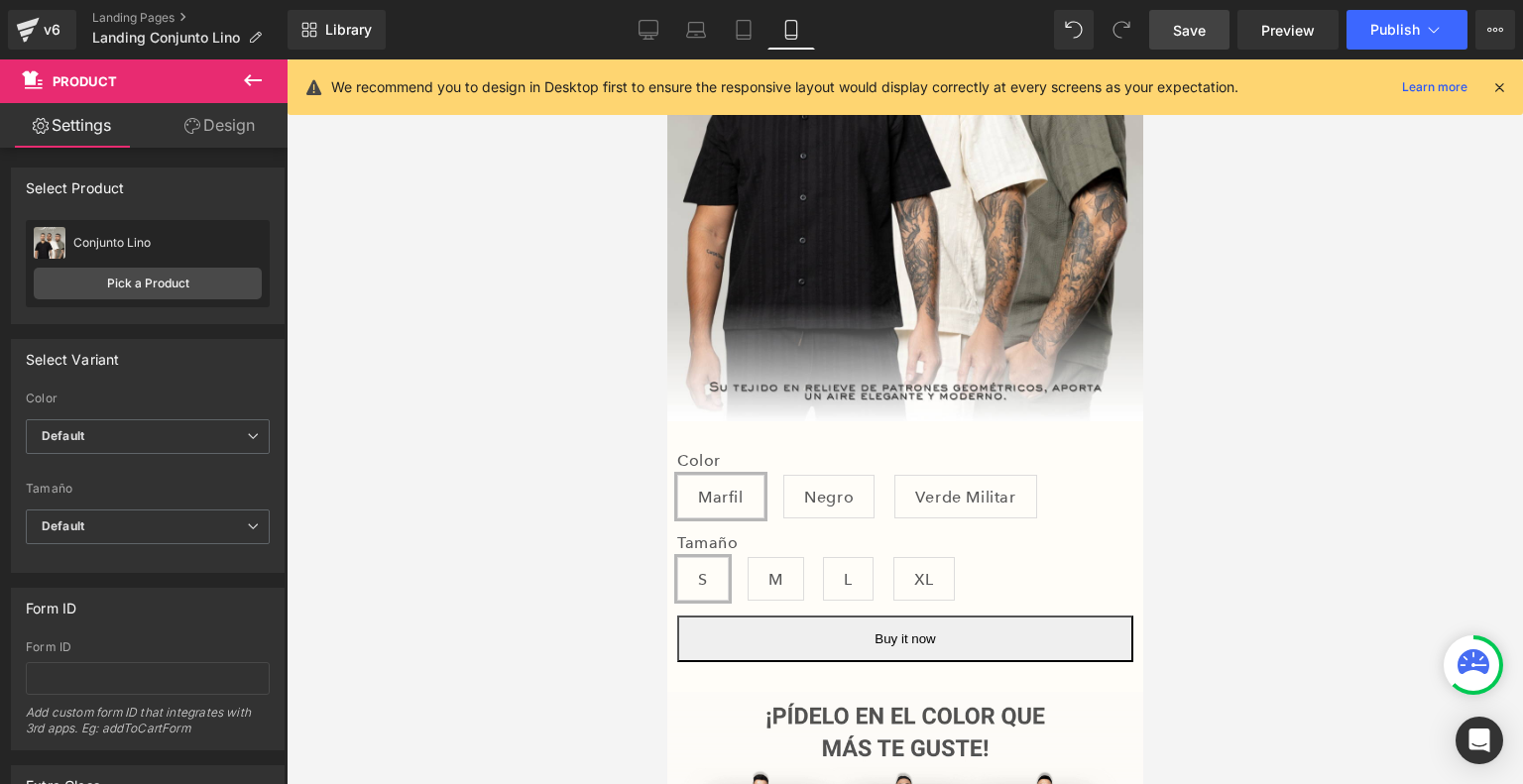 click on "Save" at bounding box center (1189, 30) 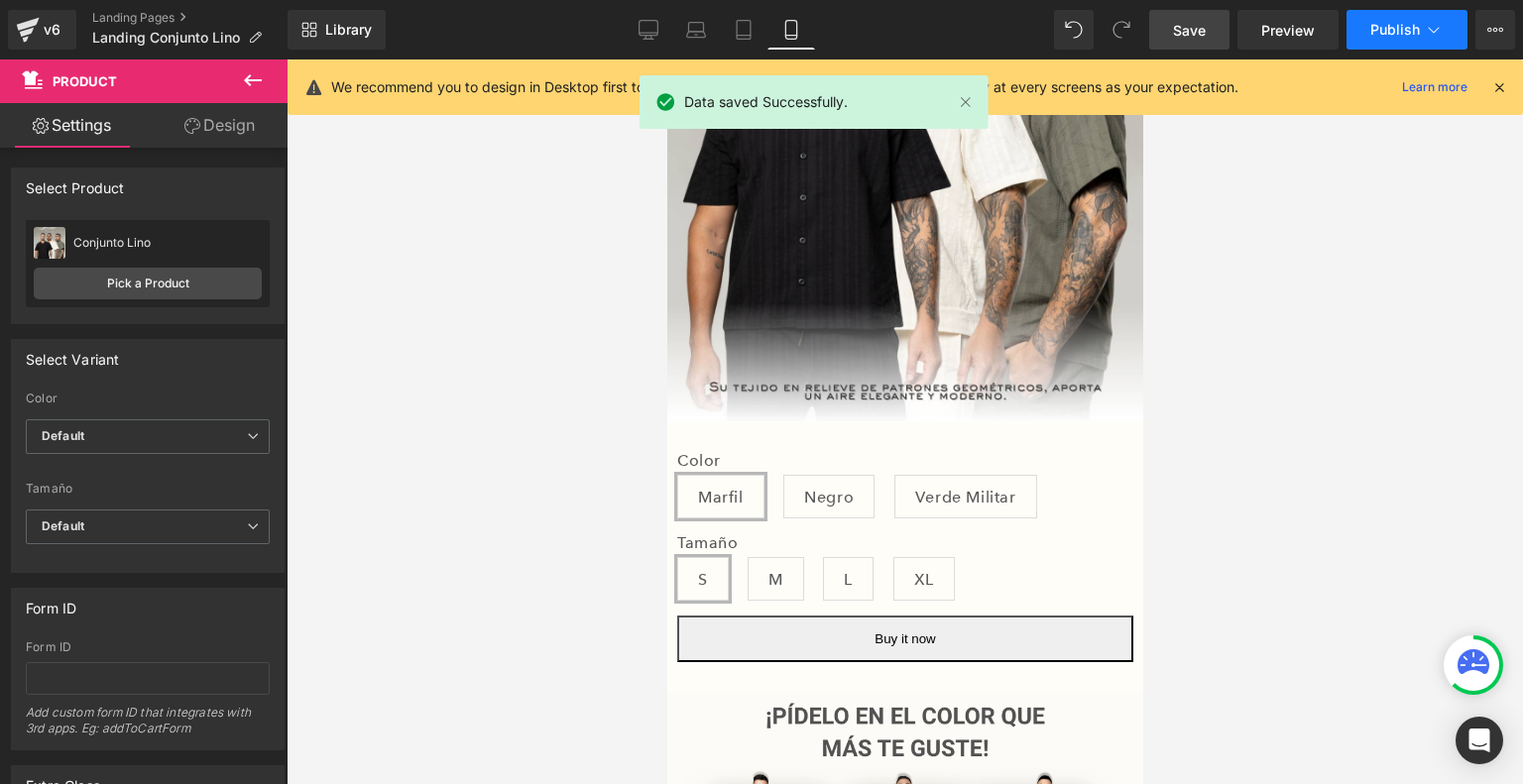 click on "Publish" at bounding box center [1407, 30] 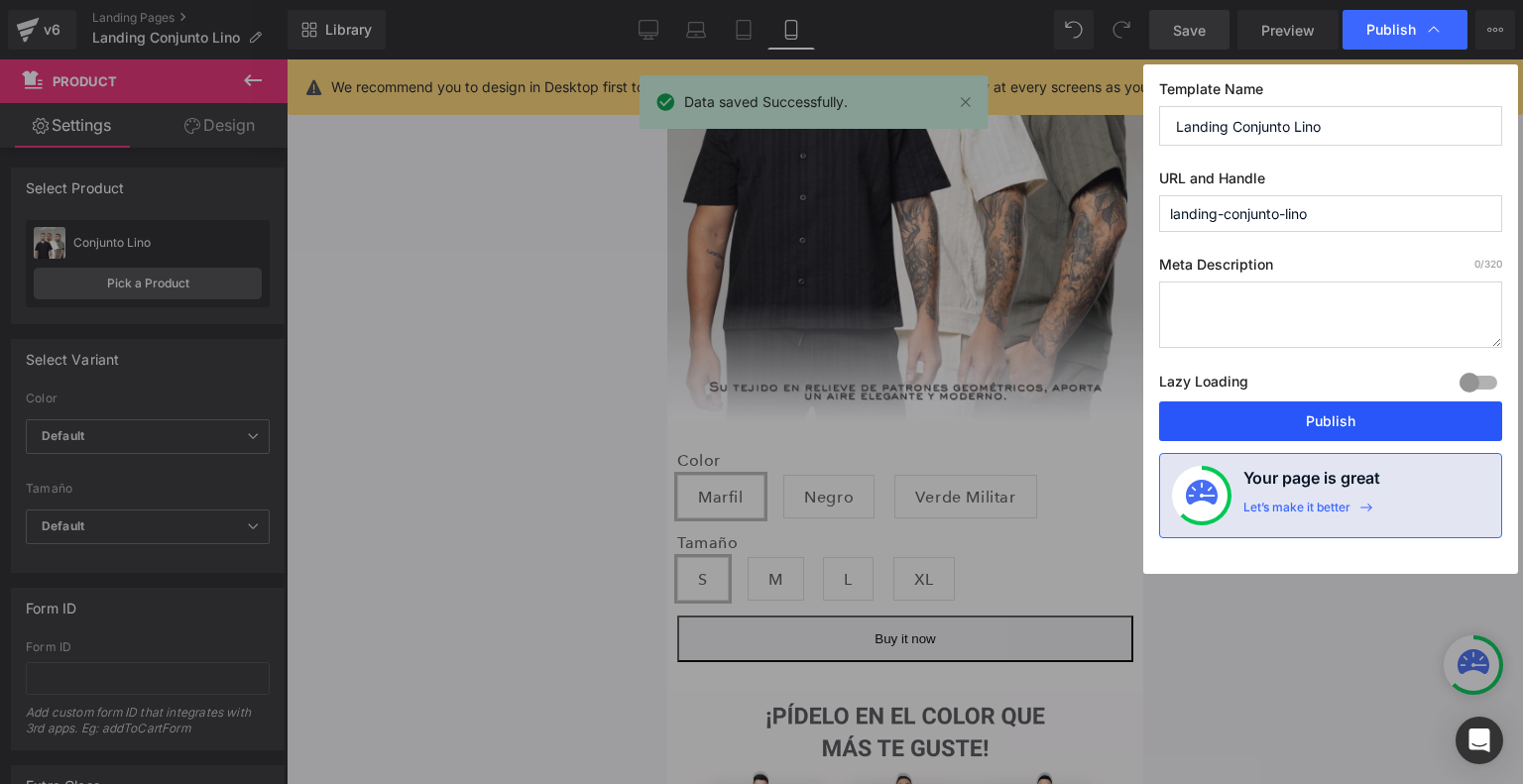 click on "Publish" at bounding box center [1331, 421] 